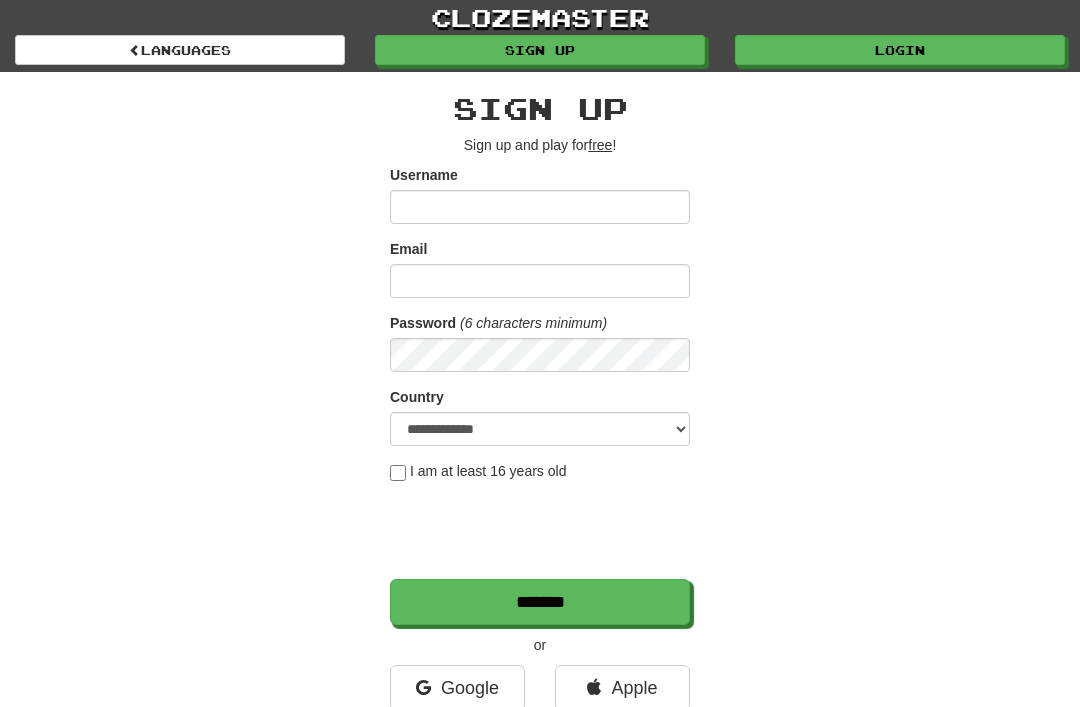 click on "Login" at bounding box center (900, 50) 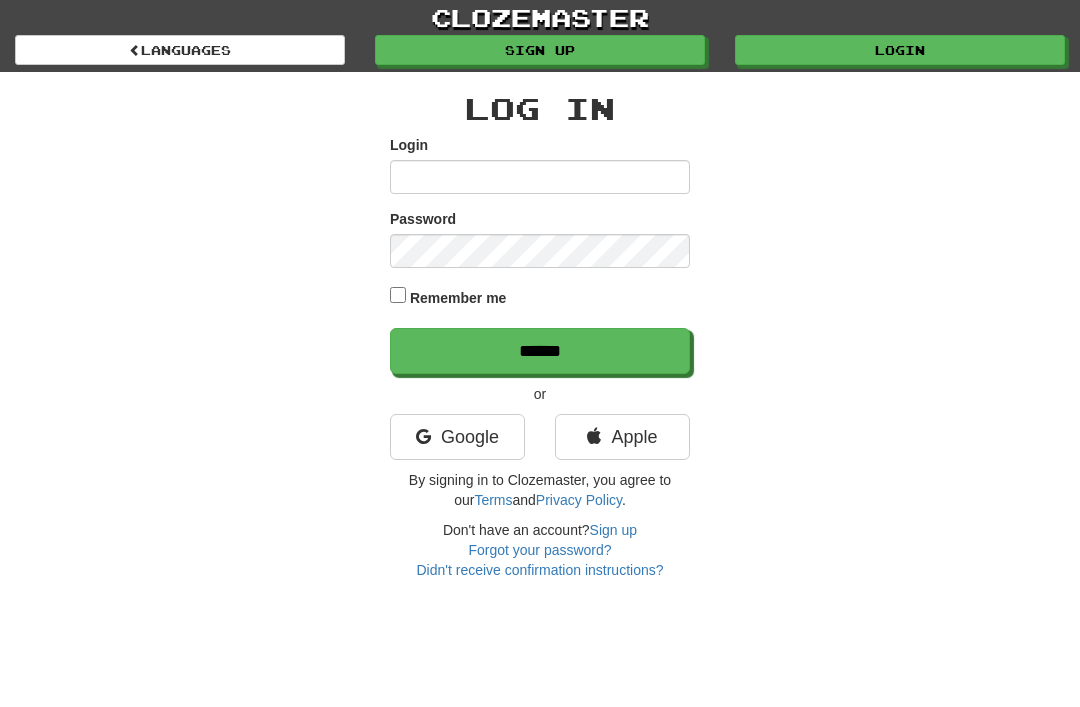 scroll, scrollTop: 0, scrollLeft: 0, axis: both 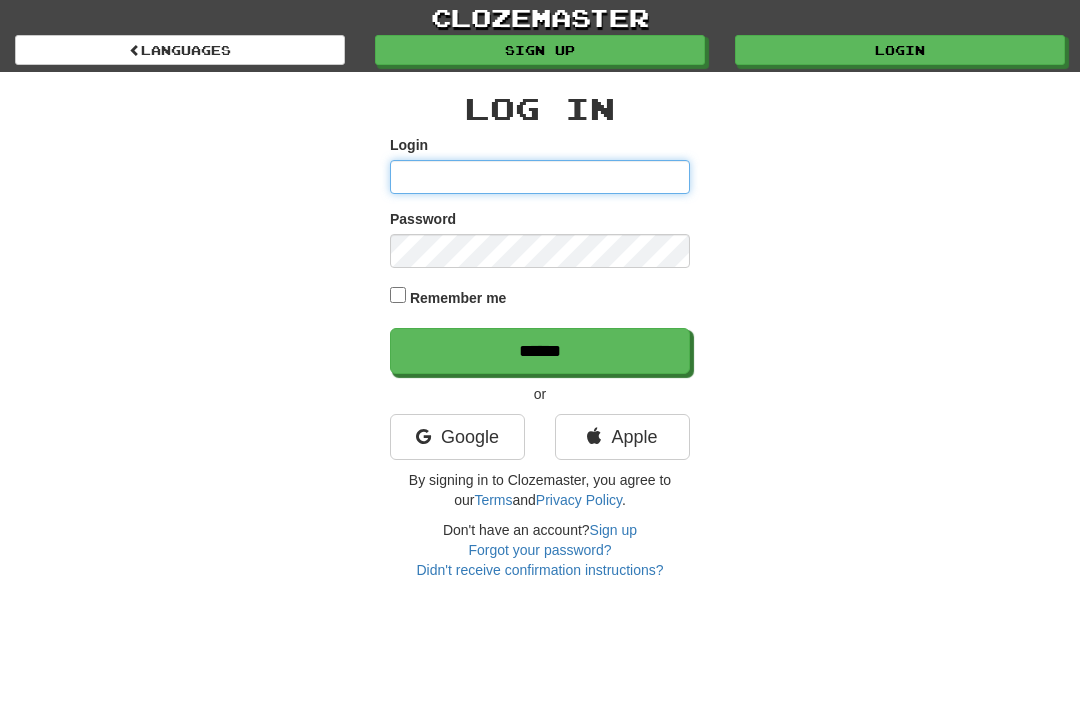 type on "********" 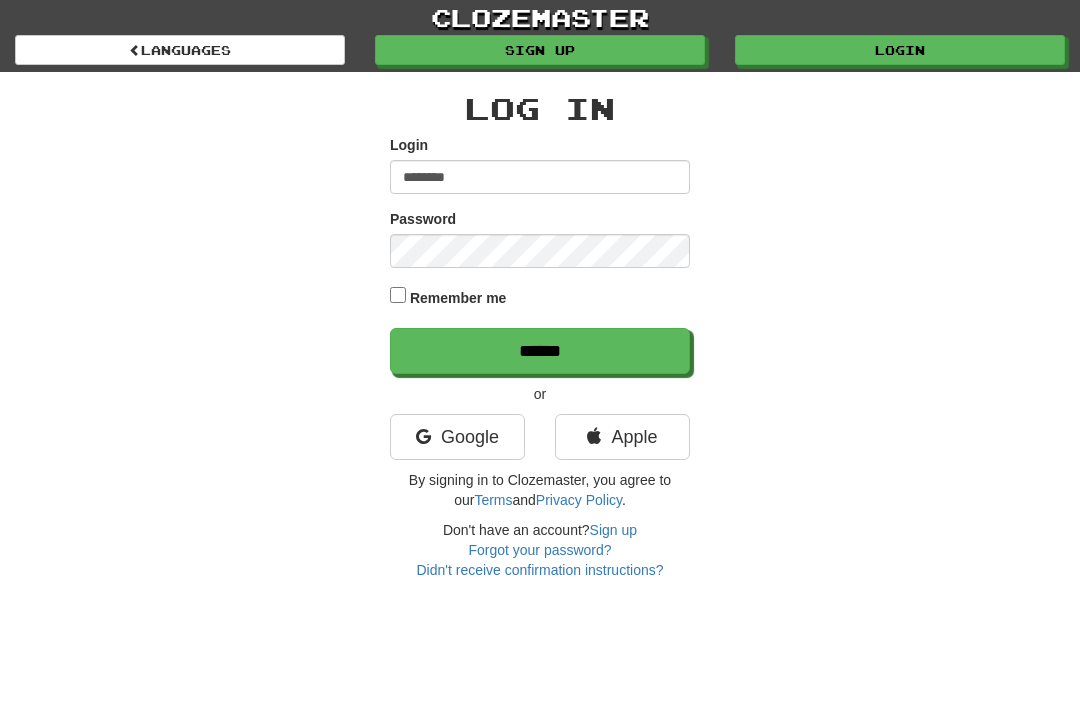 click on "******" at bounding box center [540, 351] 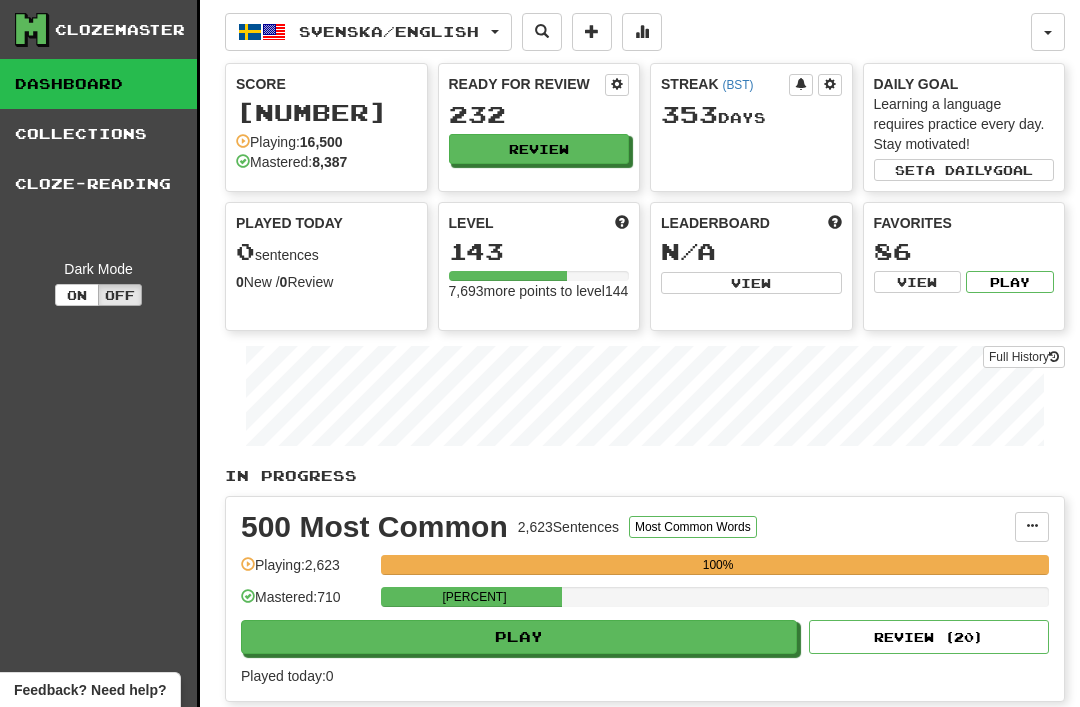 scroll, scrollTop: 0, scrollLeft: 0, axis: both 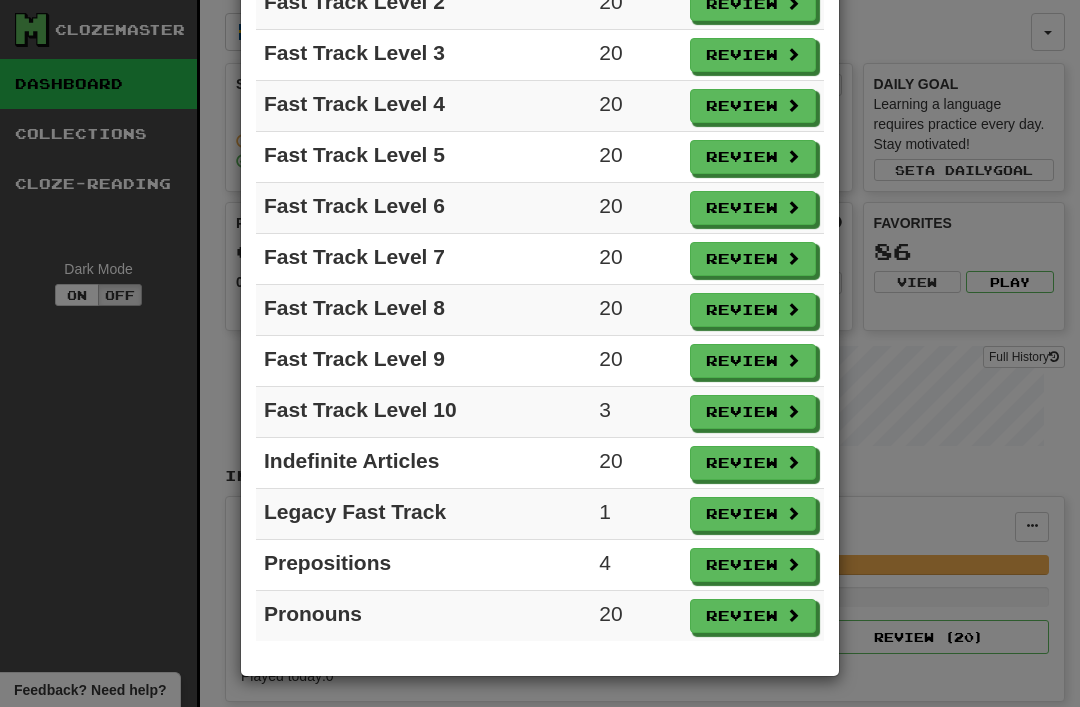 click on "Review" at bounding box center [753, 514] 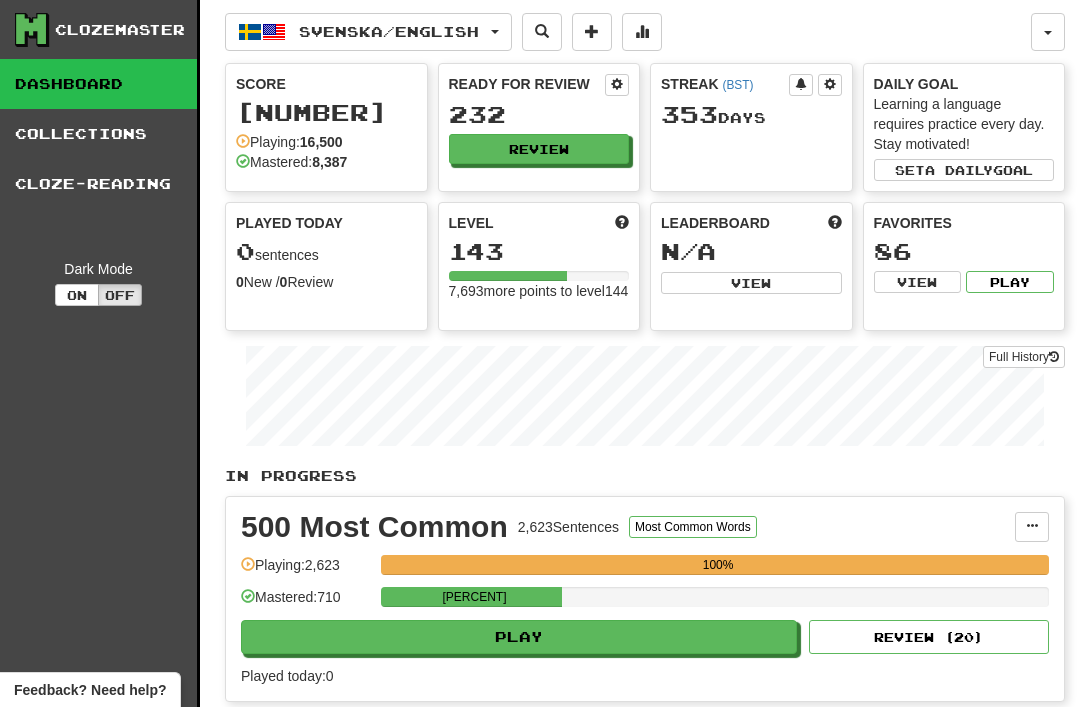 select on "**" 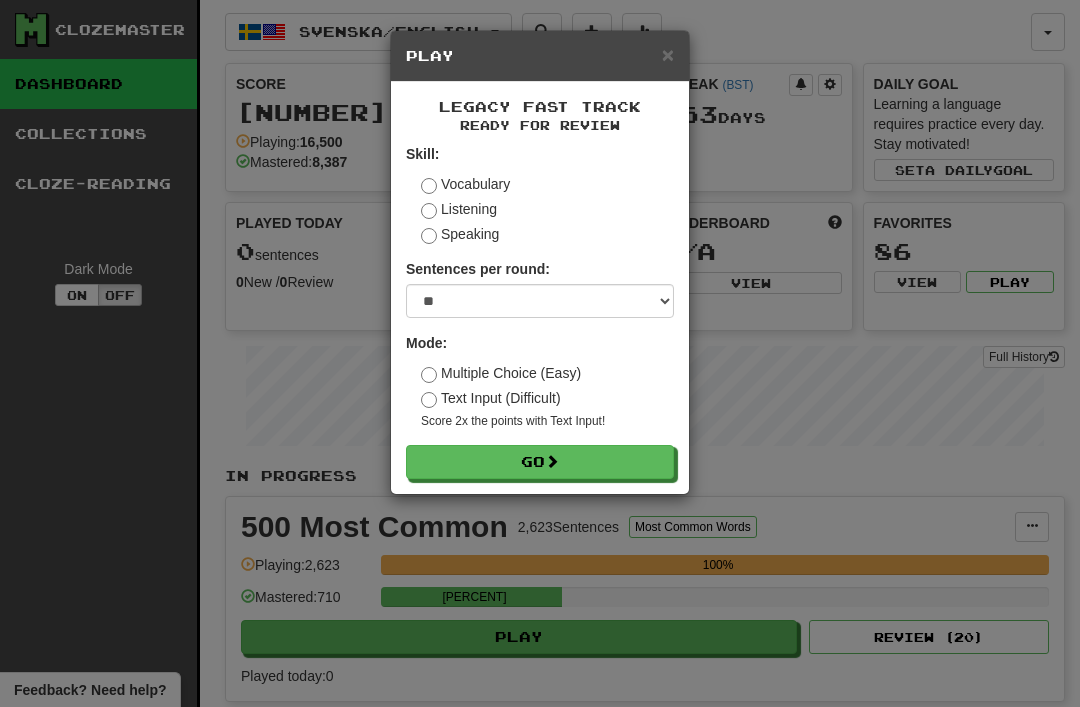 click on "Go" at bounding box center [540, 462] 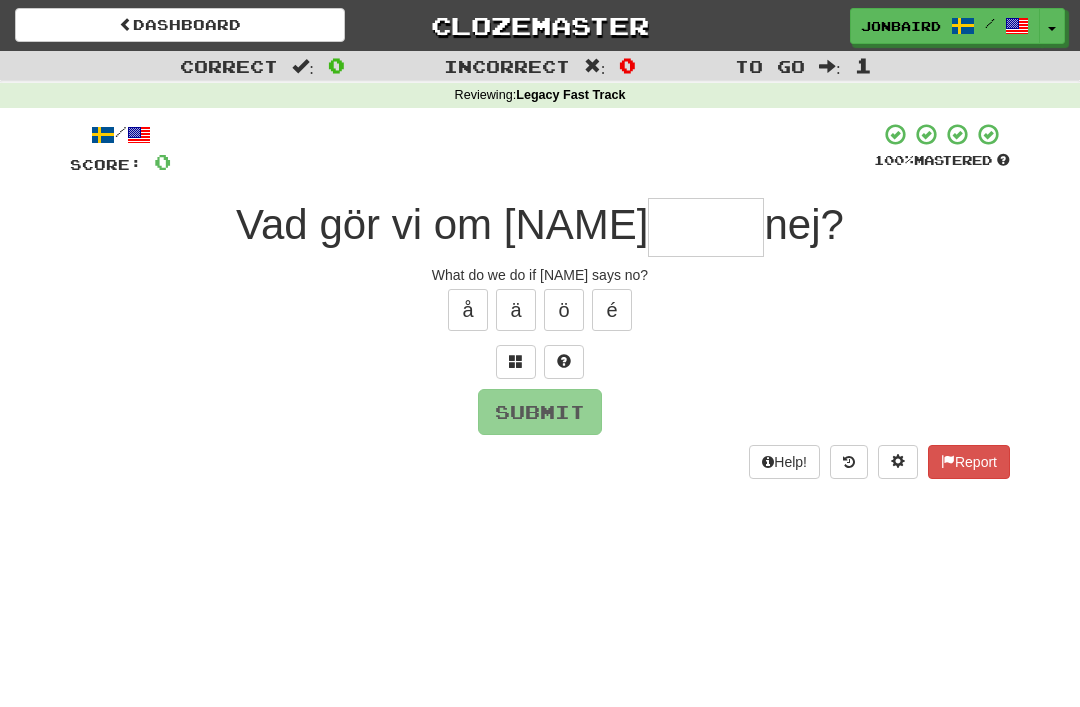 scroll, scrollTop: 0, scrollLeft: 0, axis: both 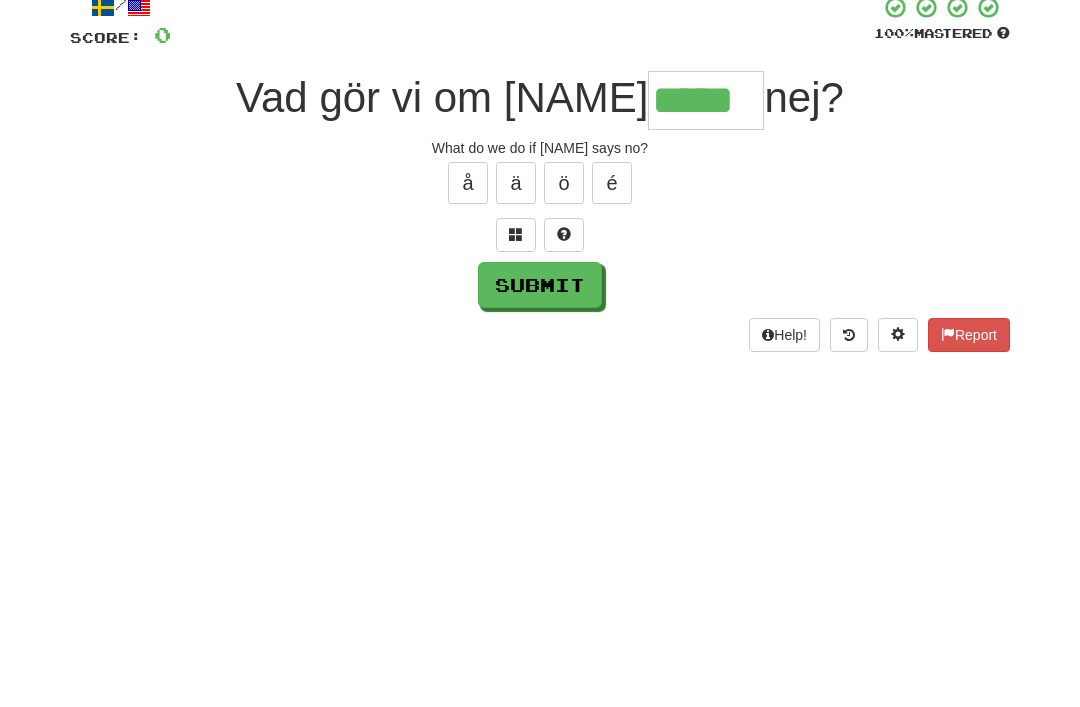 type on "*****" 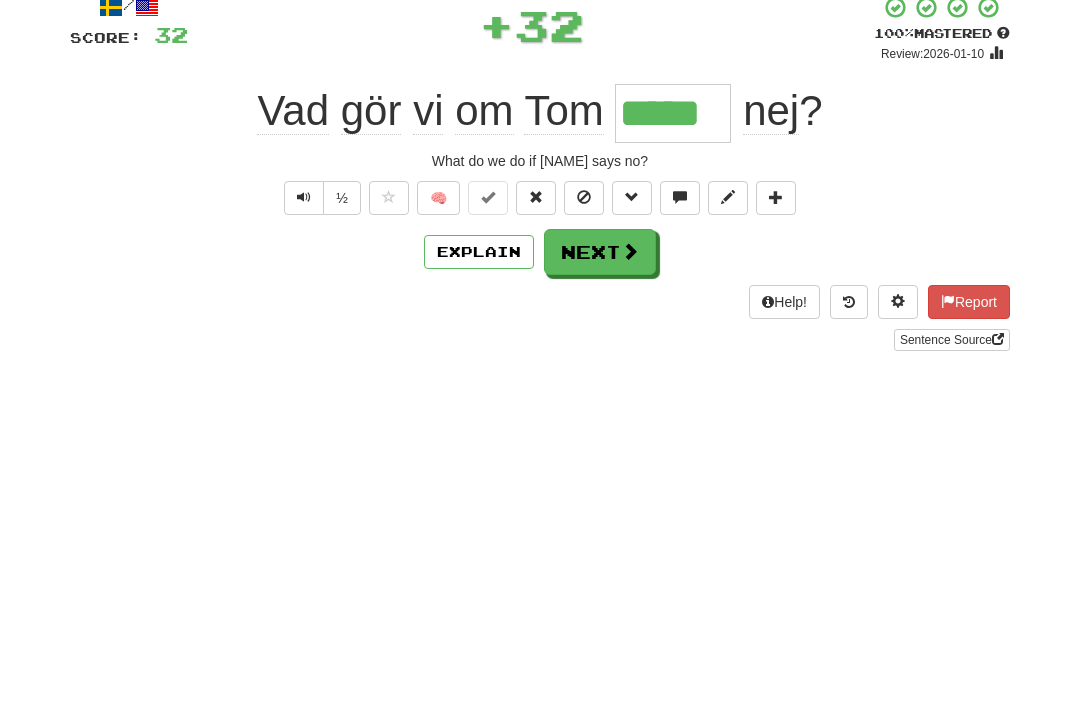 scroll, scrollTop: 127, scrollLeft: 0, axis: vertical 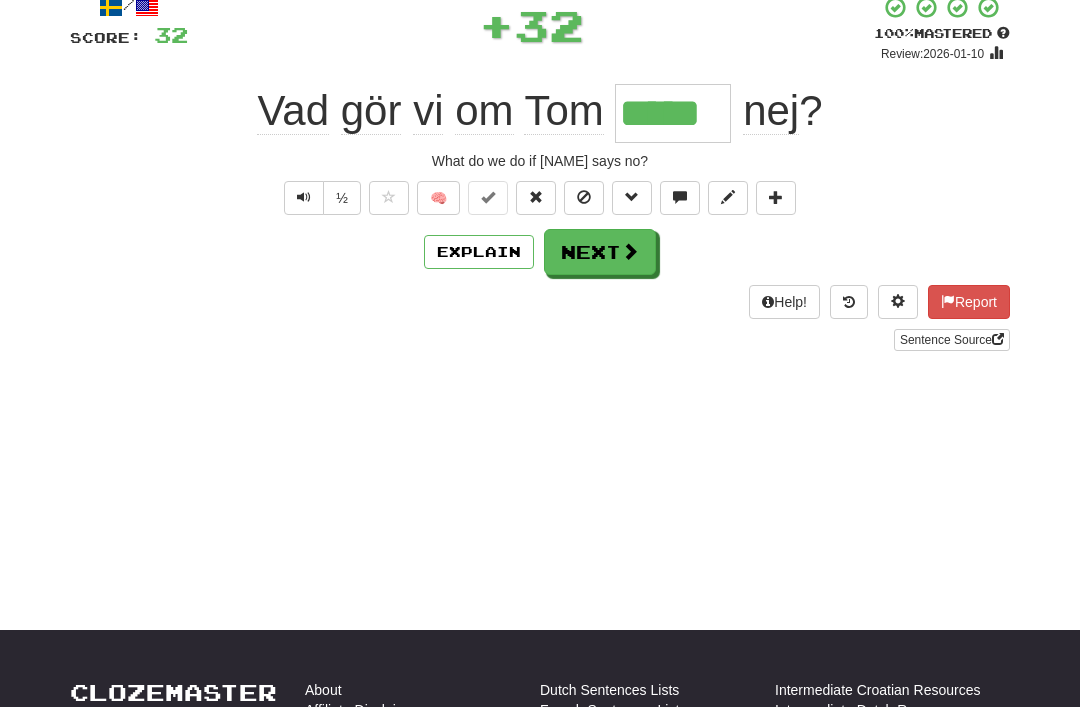 click on "Next" at bounding box center (600, 252) 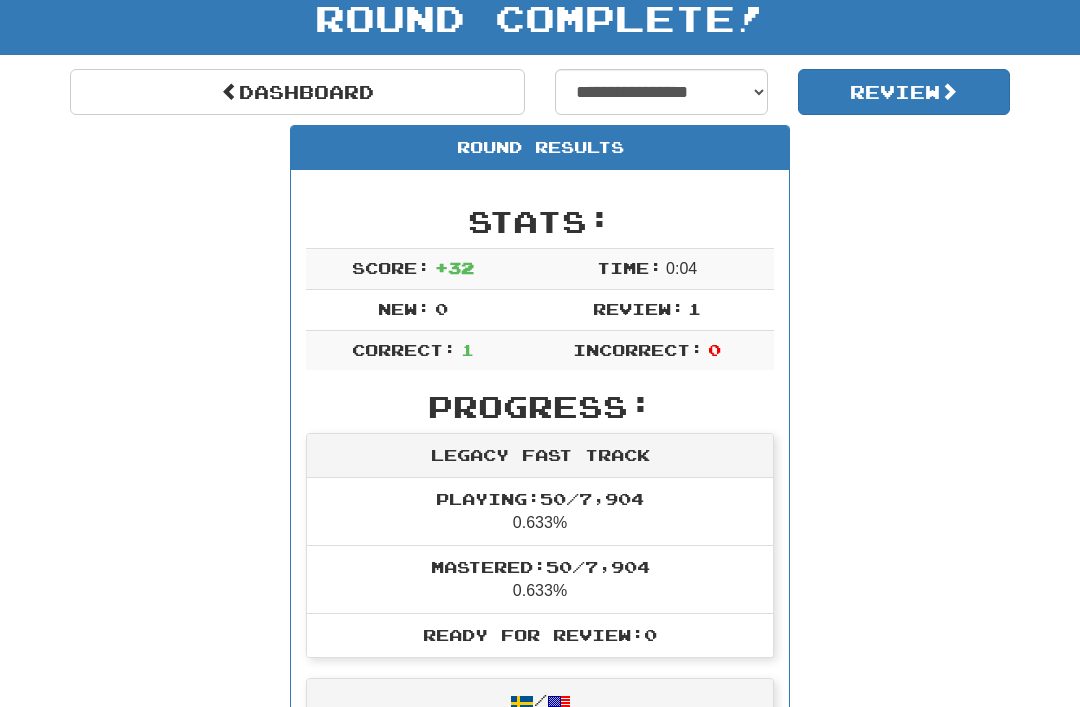 click on "Review" at bounding box center [904, 92] 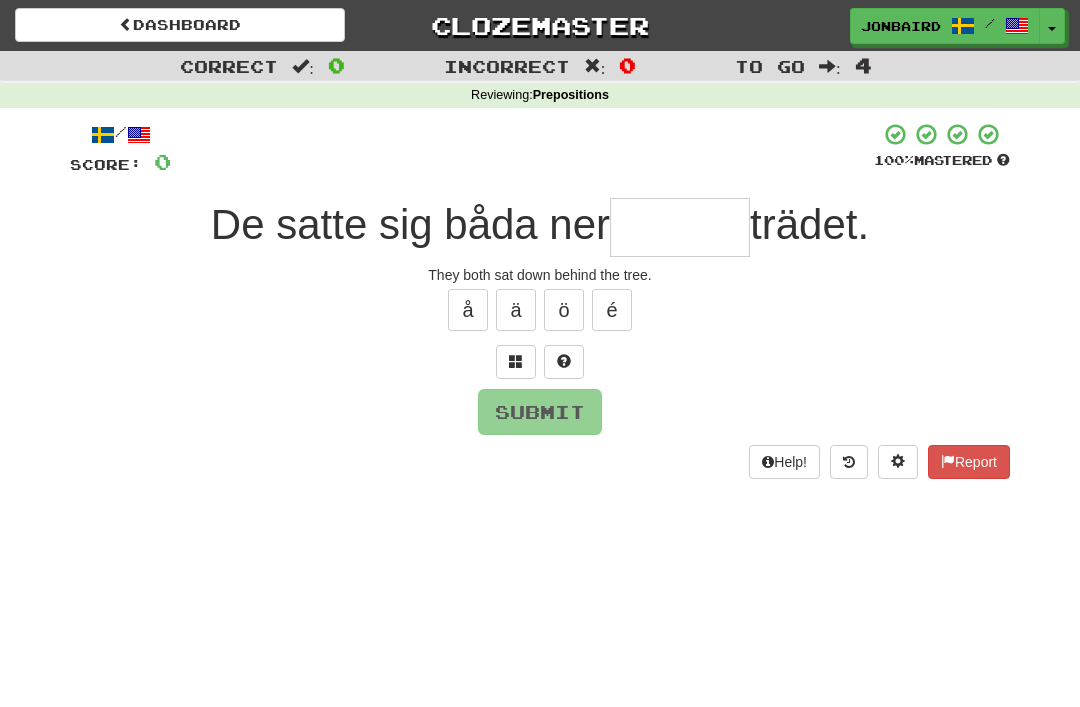 scroll, scrollTop: 0, scrollLeft: 0, axis: both 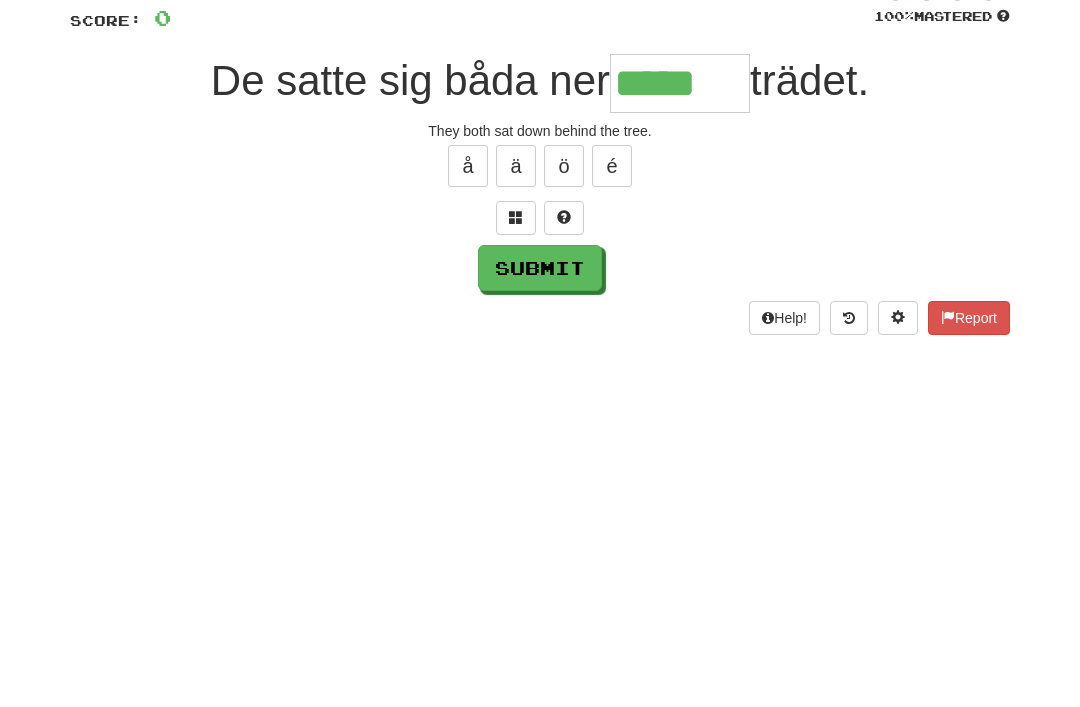 type on "*****" 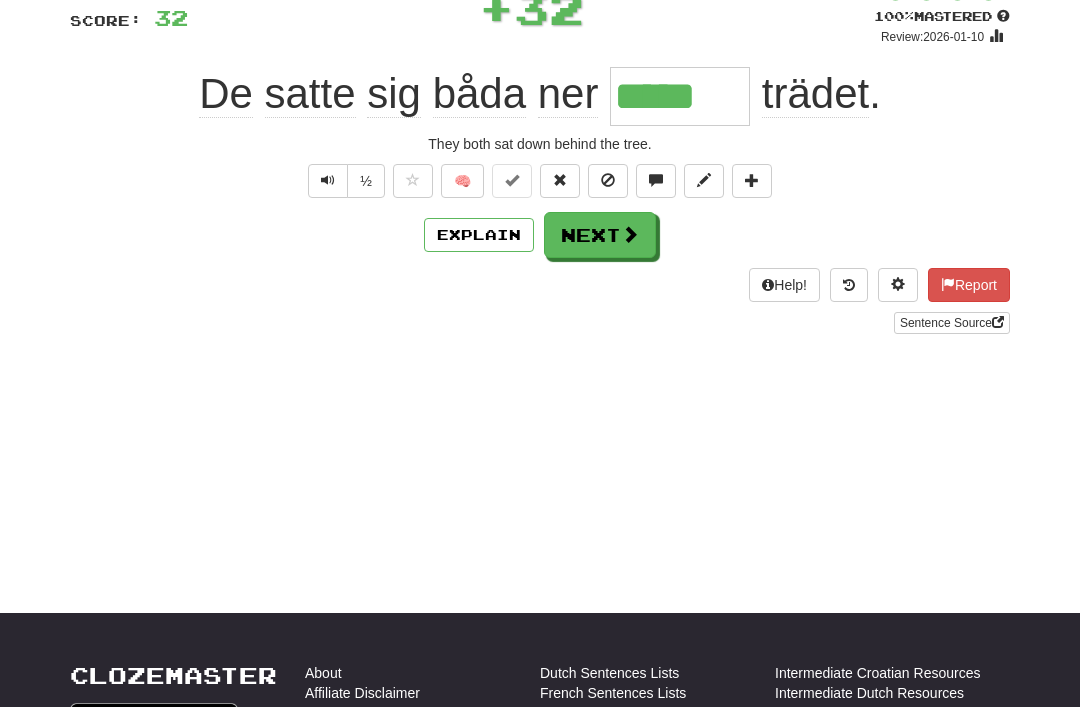 click on "Next" at bounding box center (600, 235) 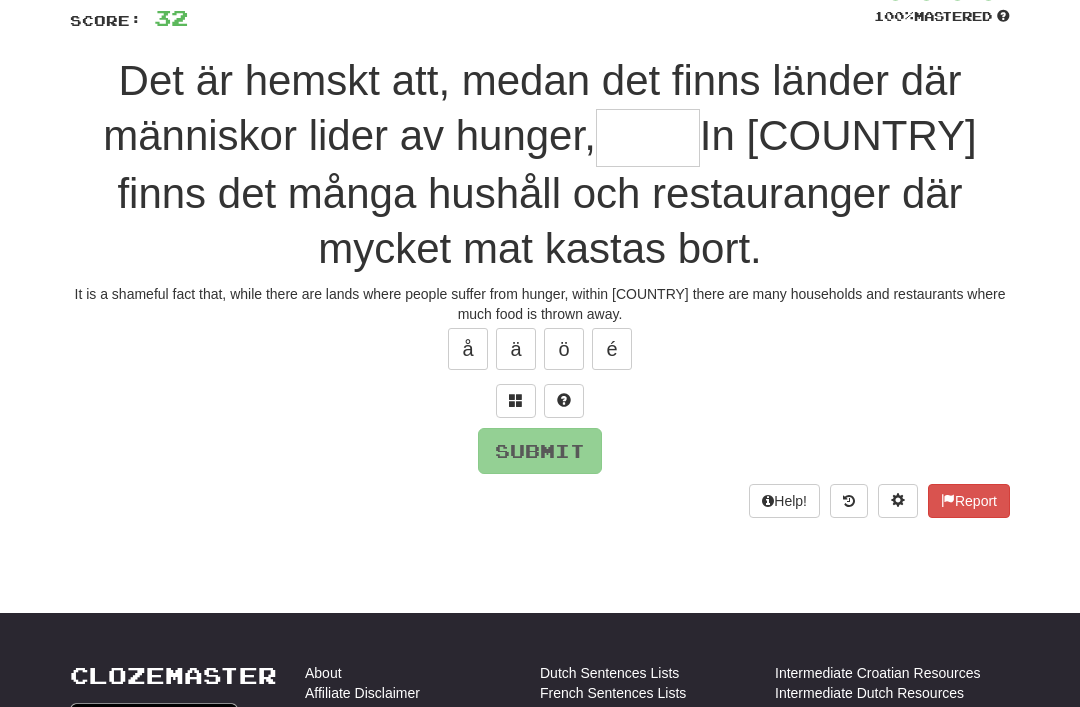 scroll, scrollTop: 143, scrollLeft: 0, axis: vertical 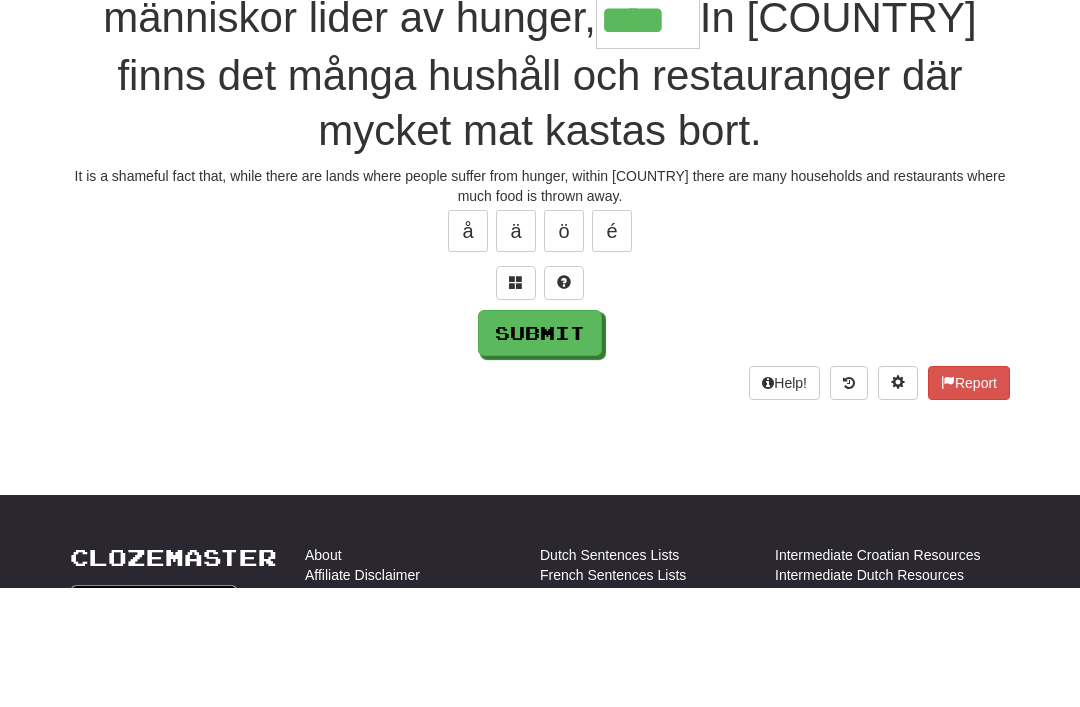 type on "****" 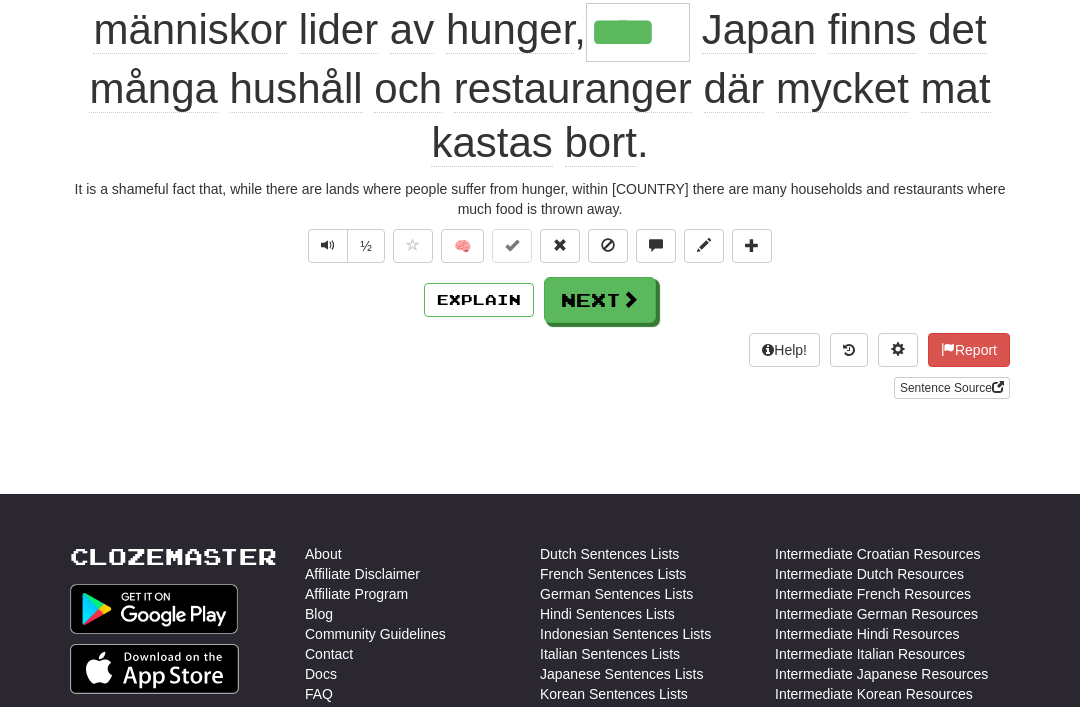 click on "Next" at bounding box center (600, 300) 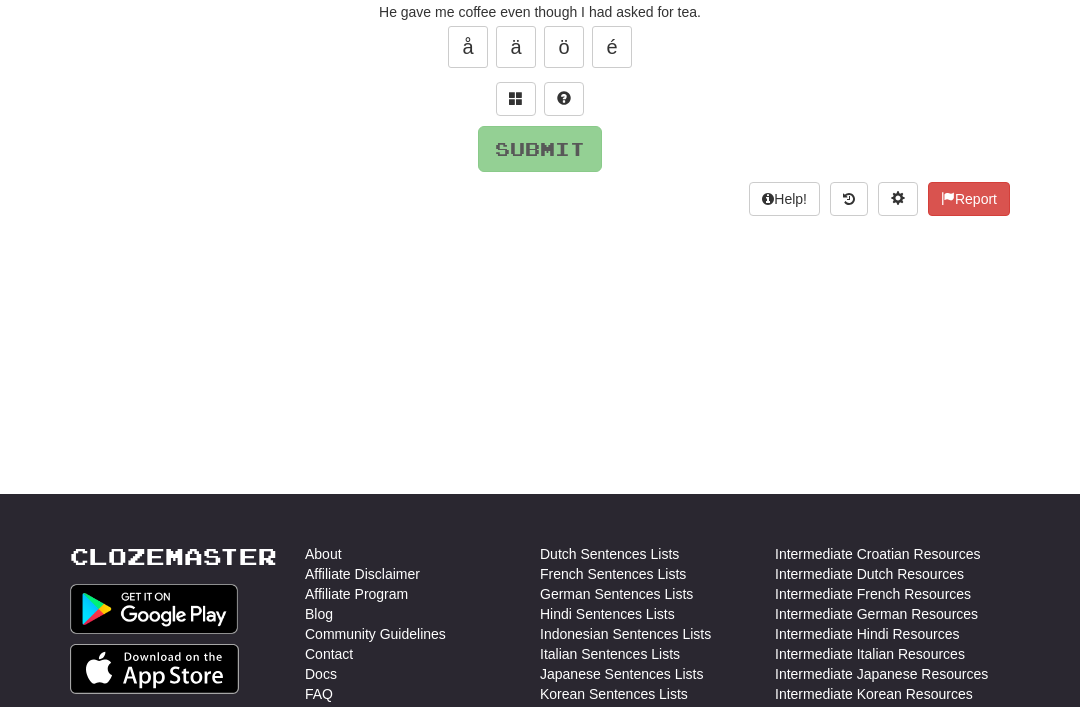 scroll, scrollTop: 44, scrollLeft: 0, axis: vertical 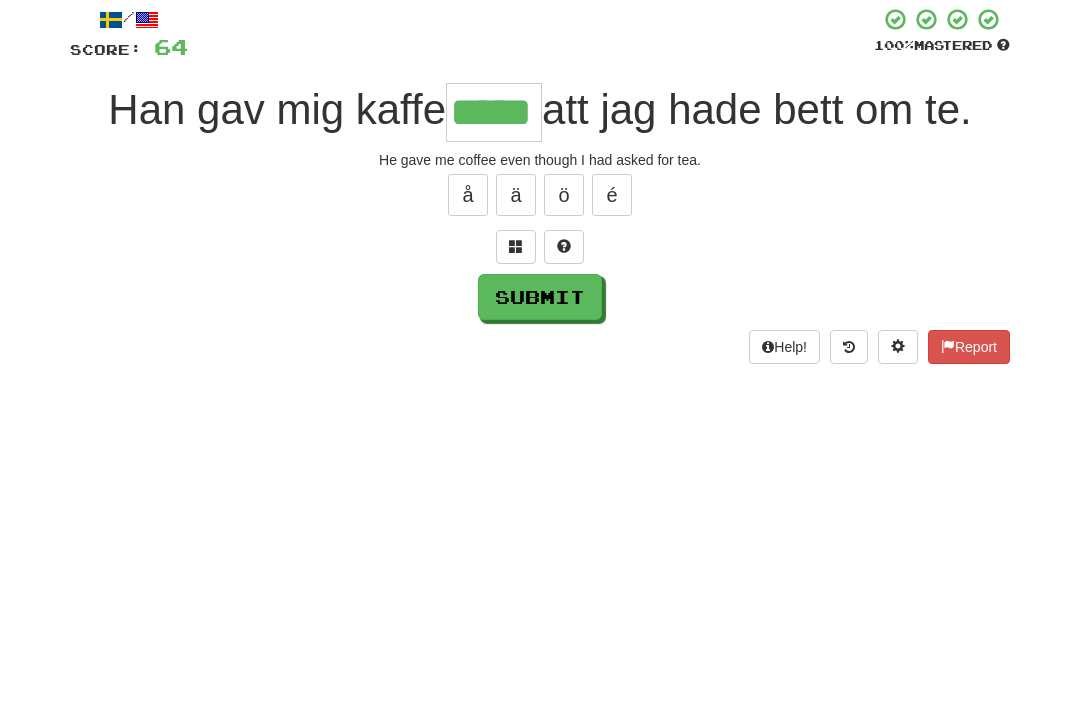 type on "*****" 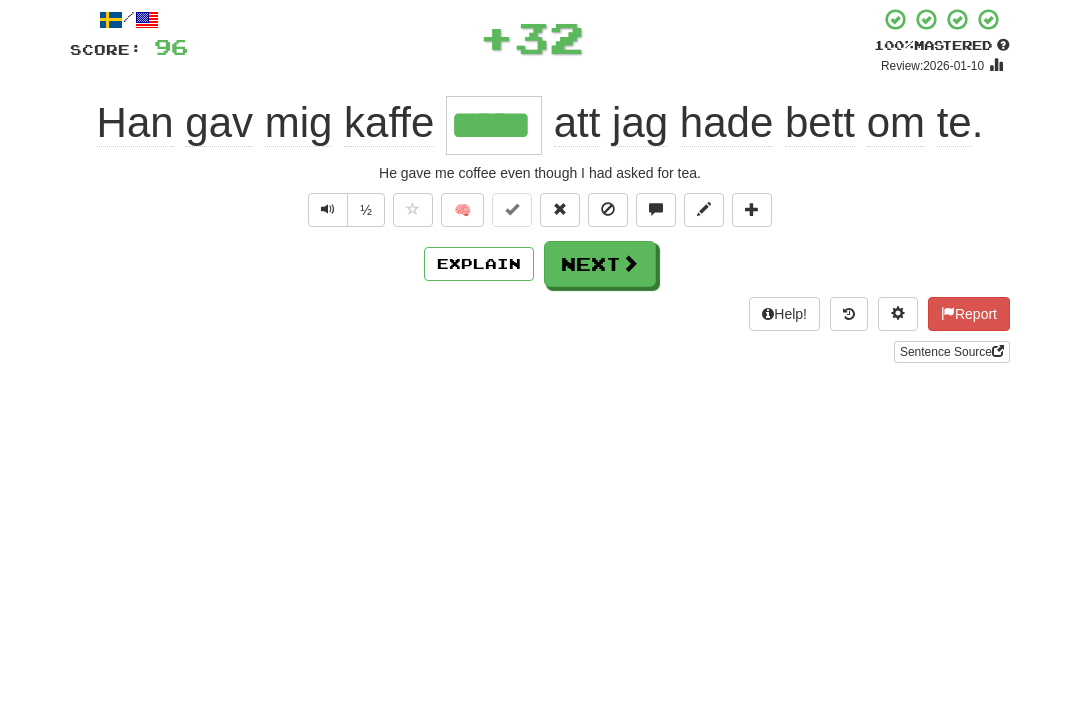 scroll, scrollTop: 115, scrollLeft: 0, axis: vertical 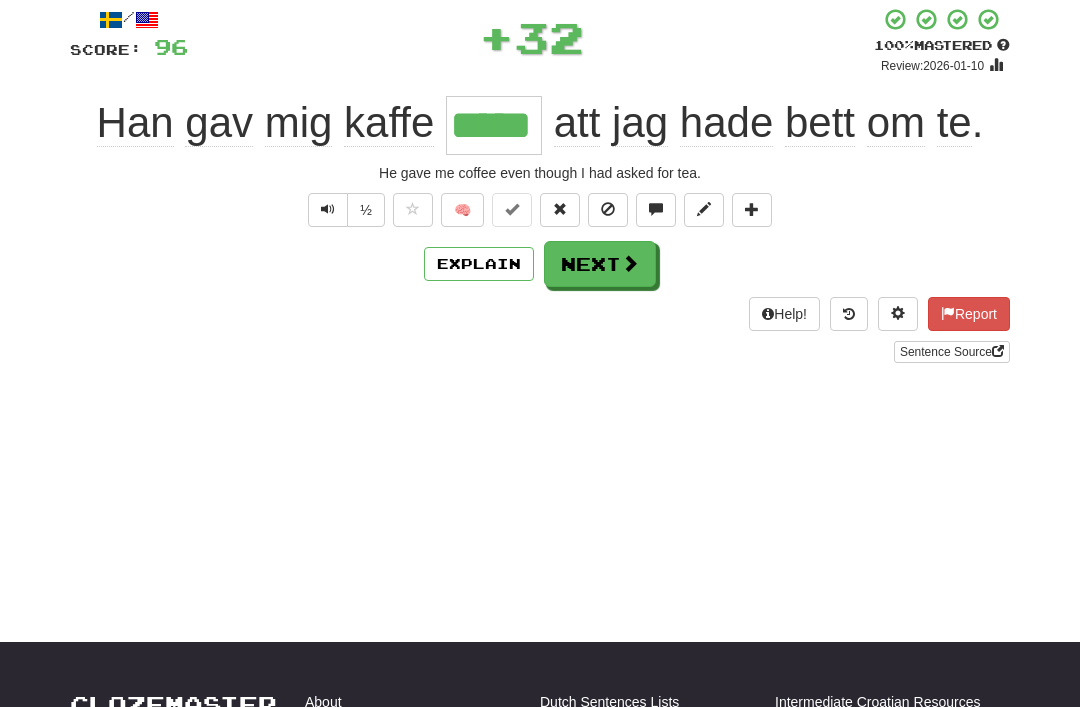 click on "Next" at bounding box center (600, 264) 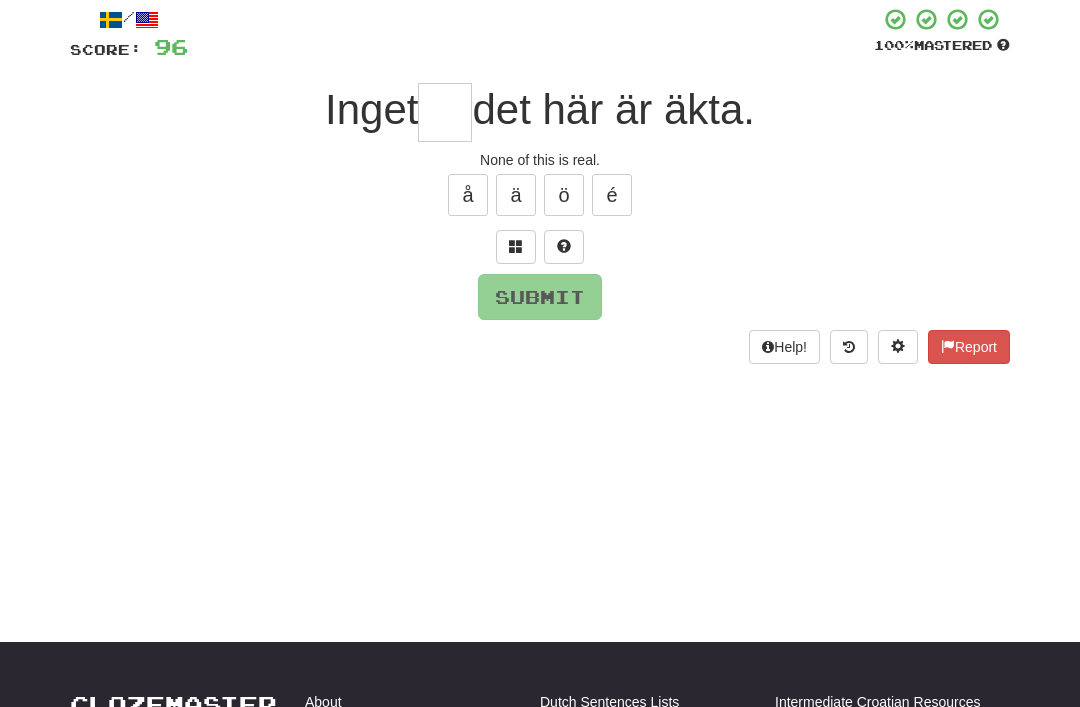 type on "*" 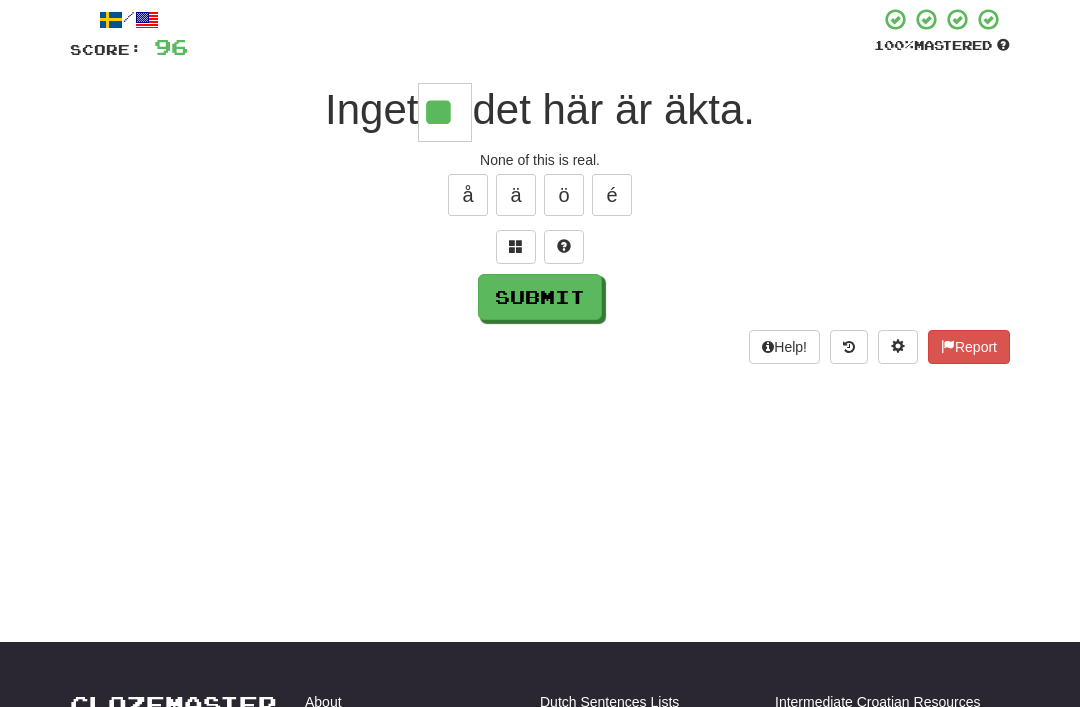 type on "**" 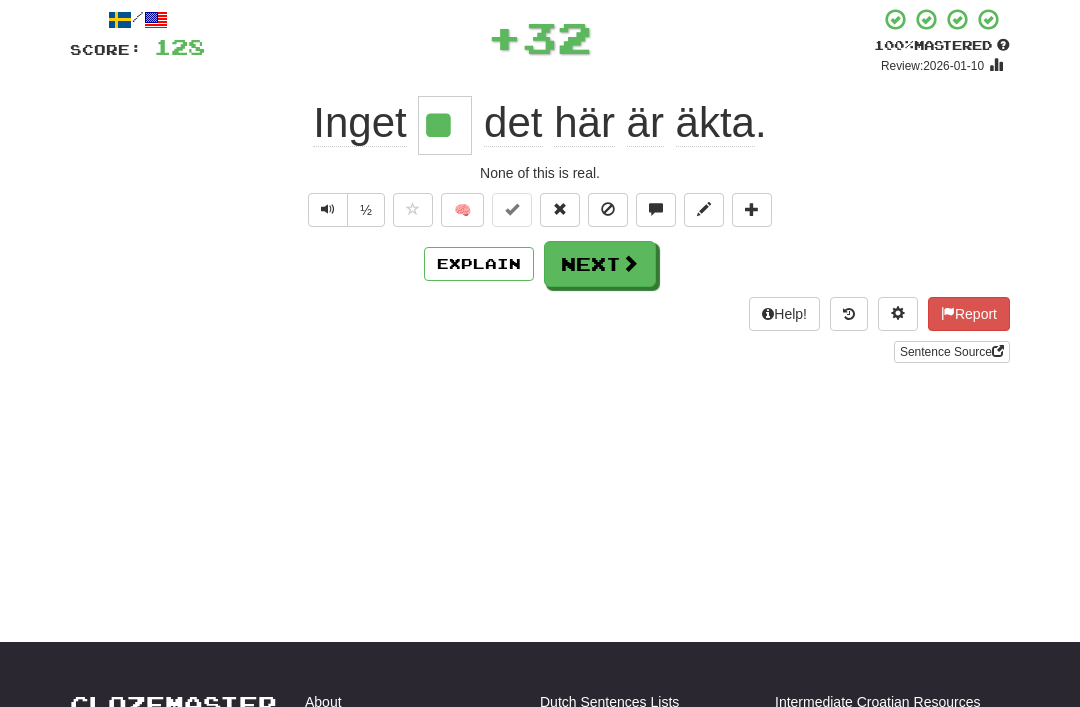 click on "Next" at bounding box center (600, 264) 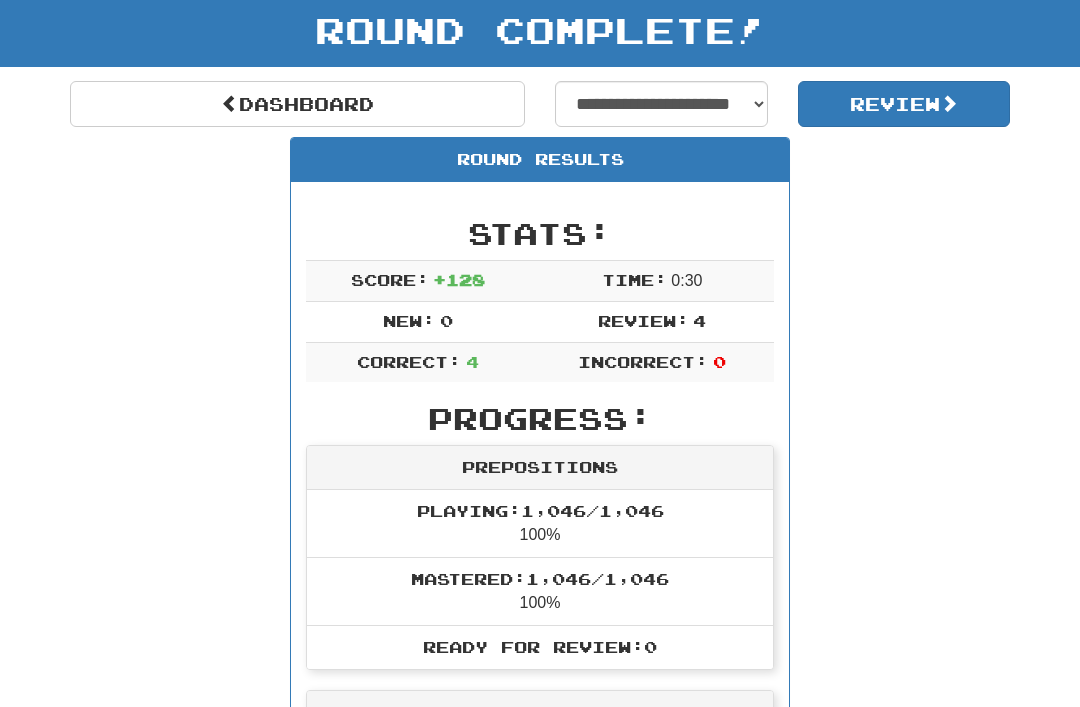 click on "Review" at bounding box center [904, 104] 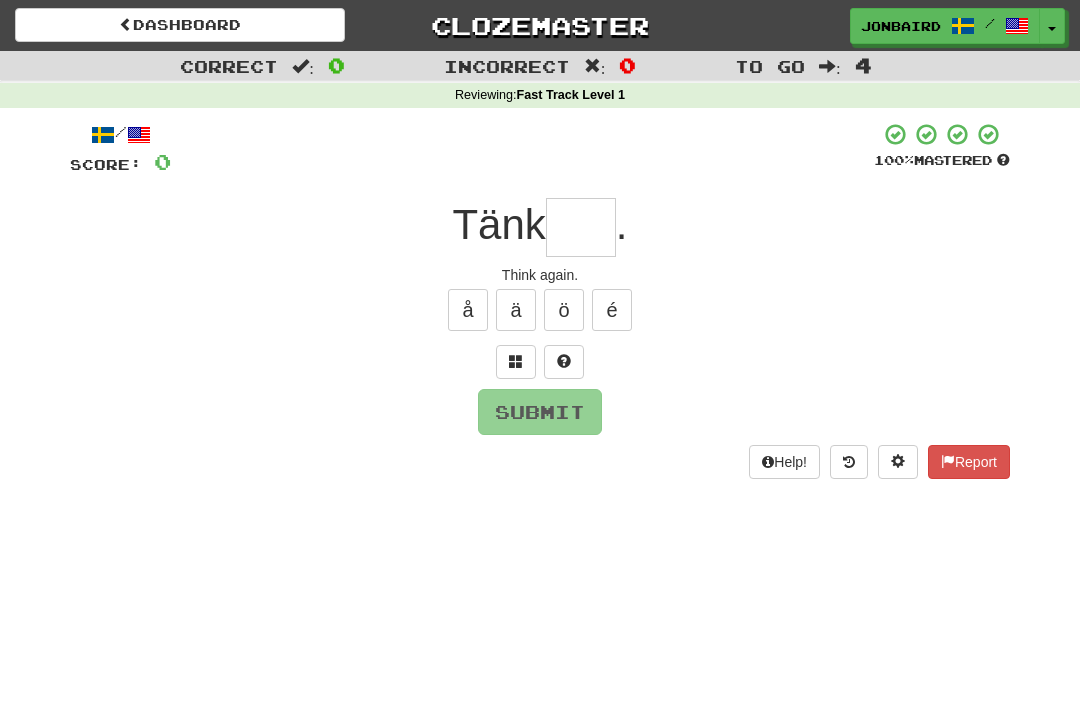 scroll, scrollTop: 0, scrollLeft: 0, axis: both 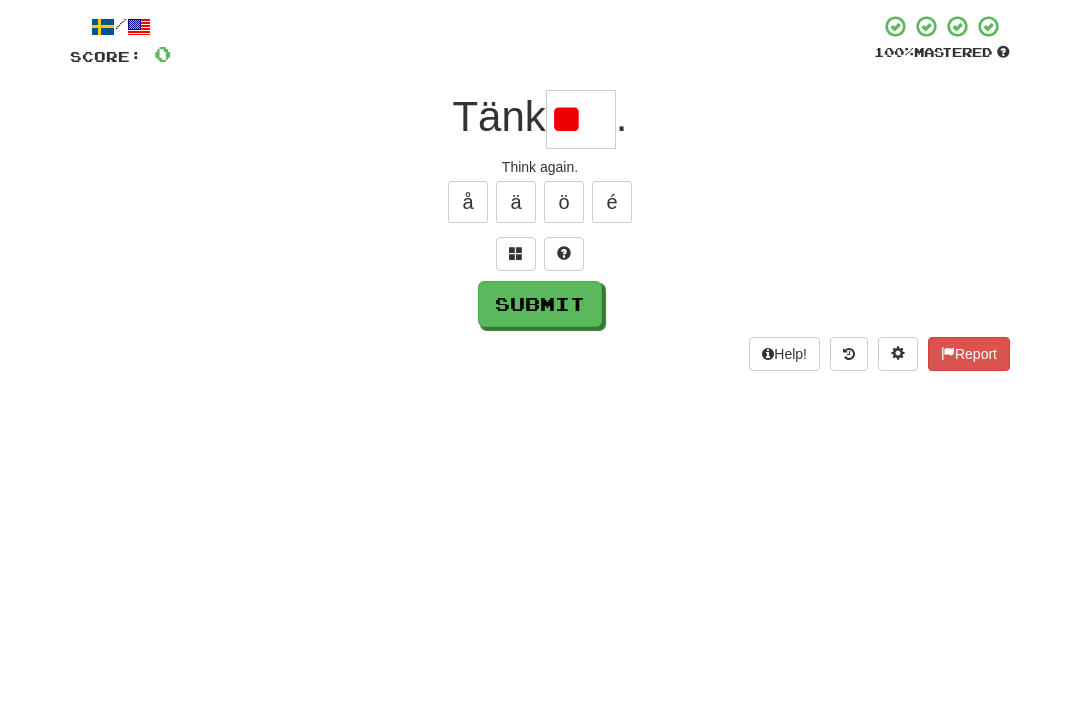 type on "*" 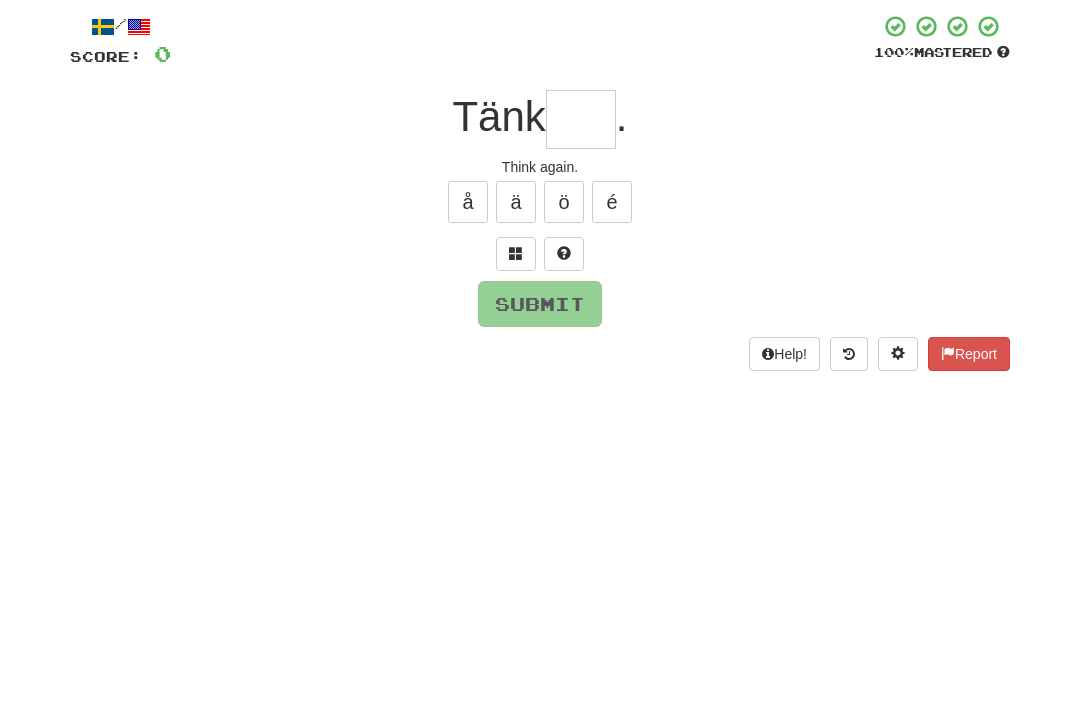 type on "*" 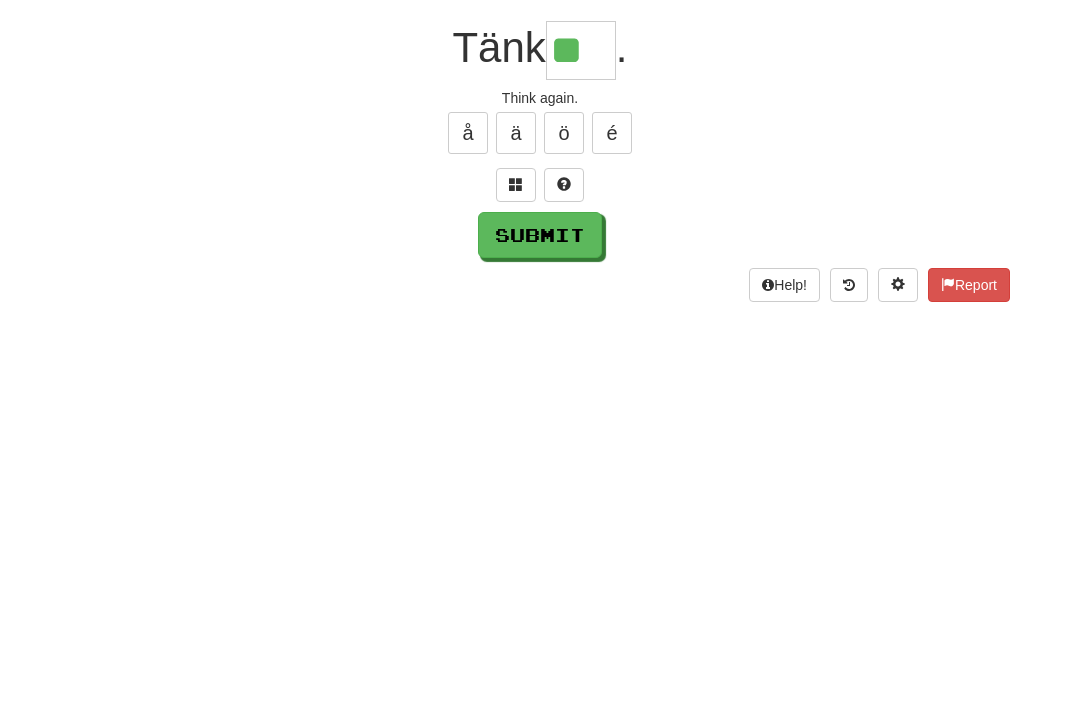 type on "**" 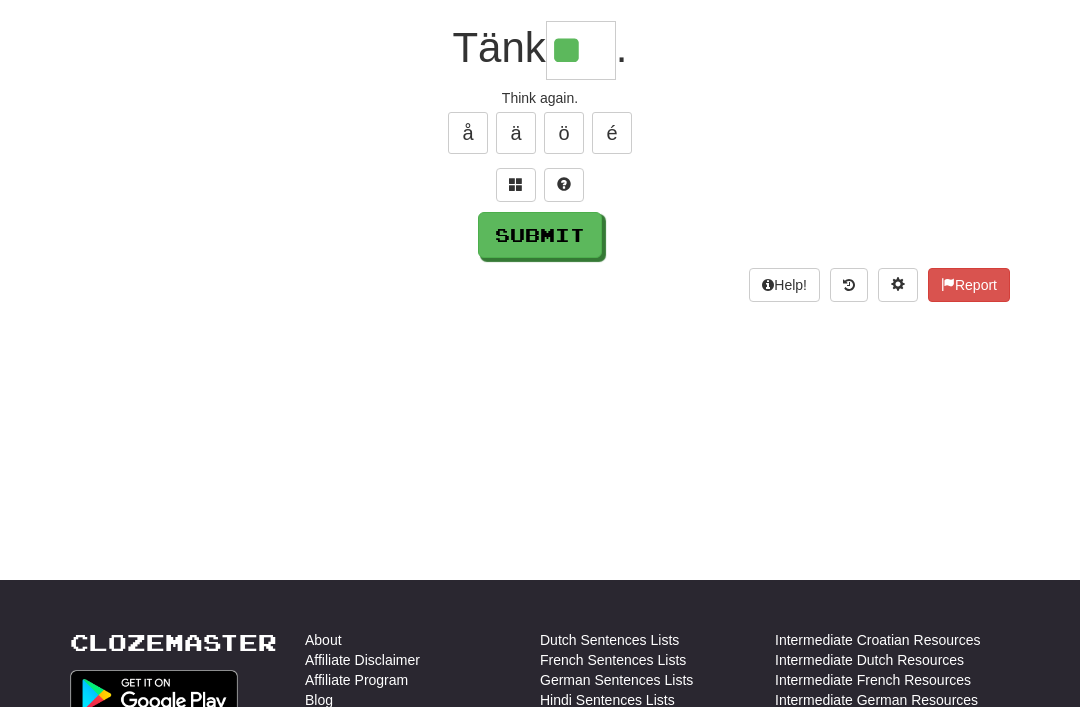 click on "Submit" at bounding box center (540, 235) 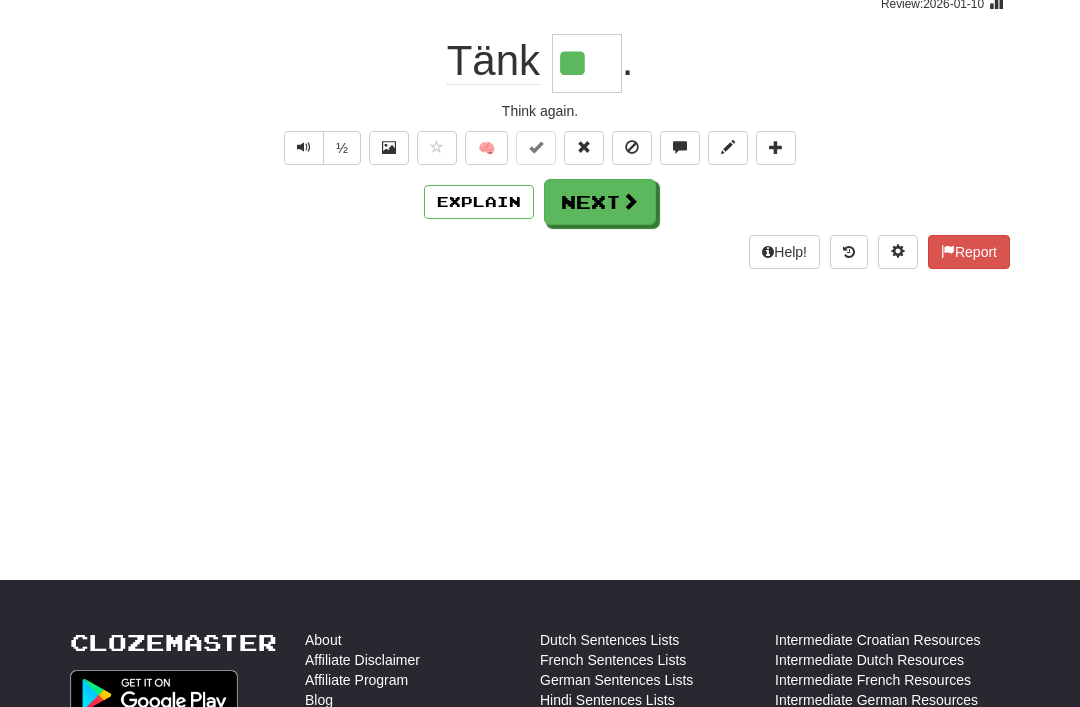 click on "Next" at bounding box center [600, 202] 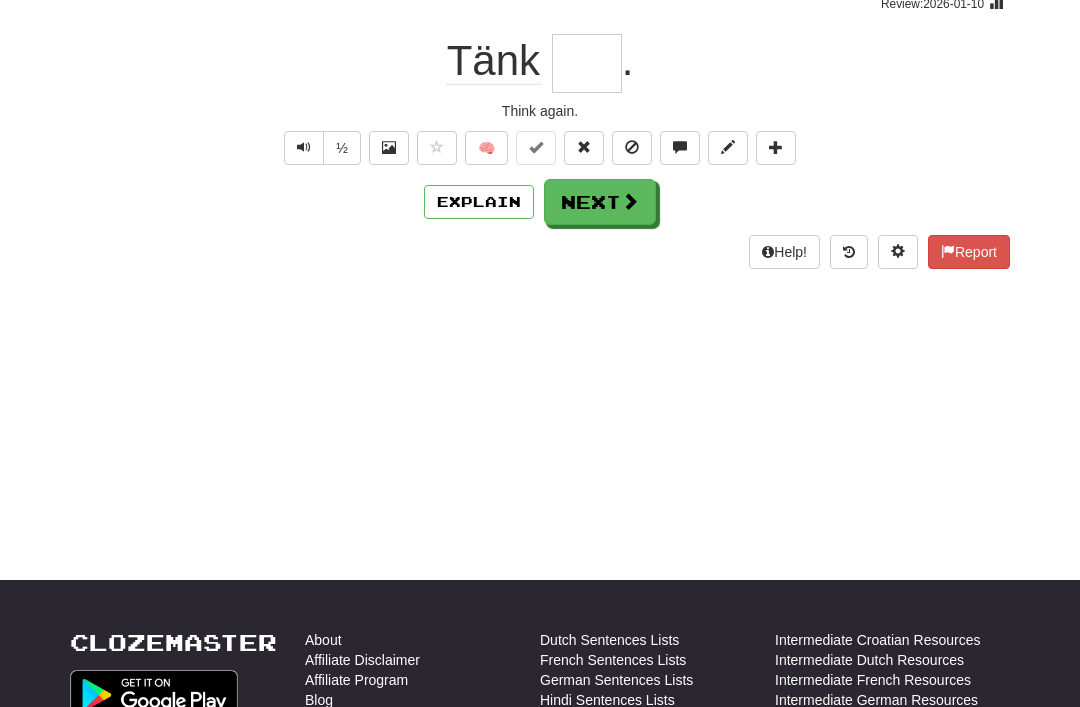 scroll, scrollTop: 176, scrollLeft: 0, axis: vertical 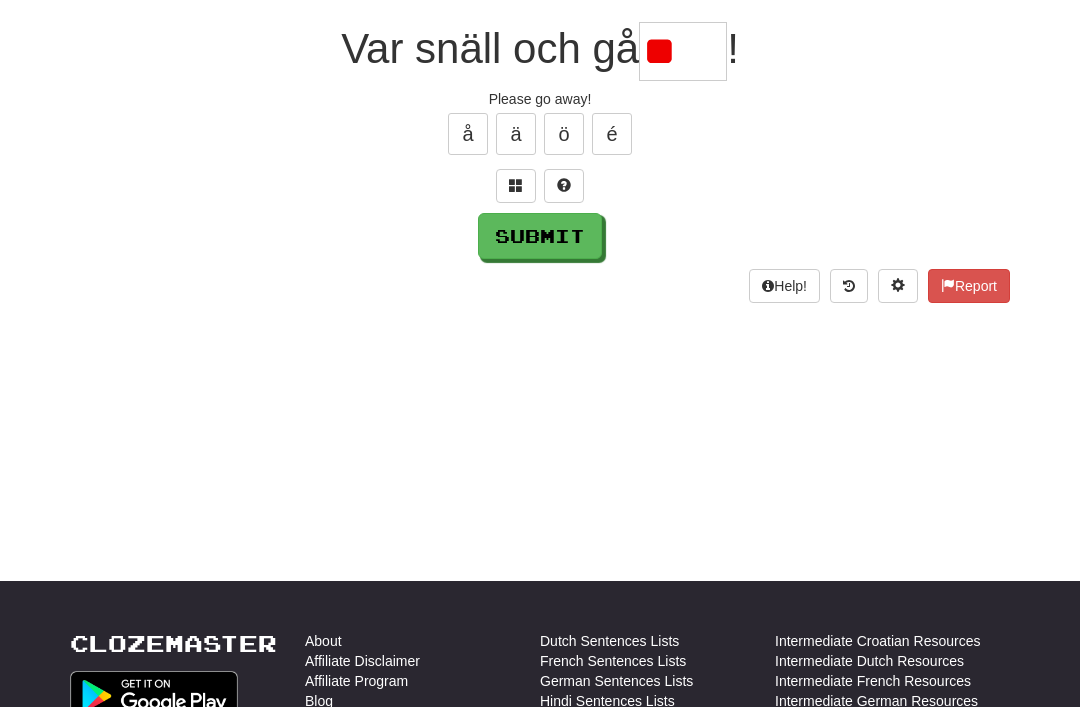 type on "*" 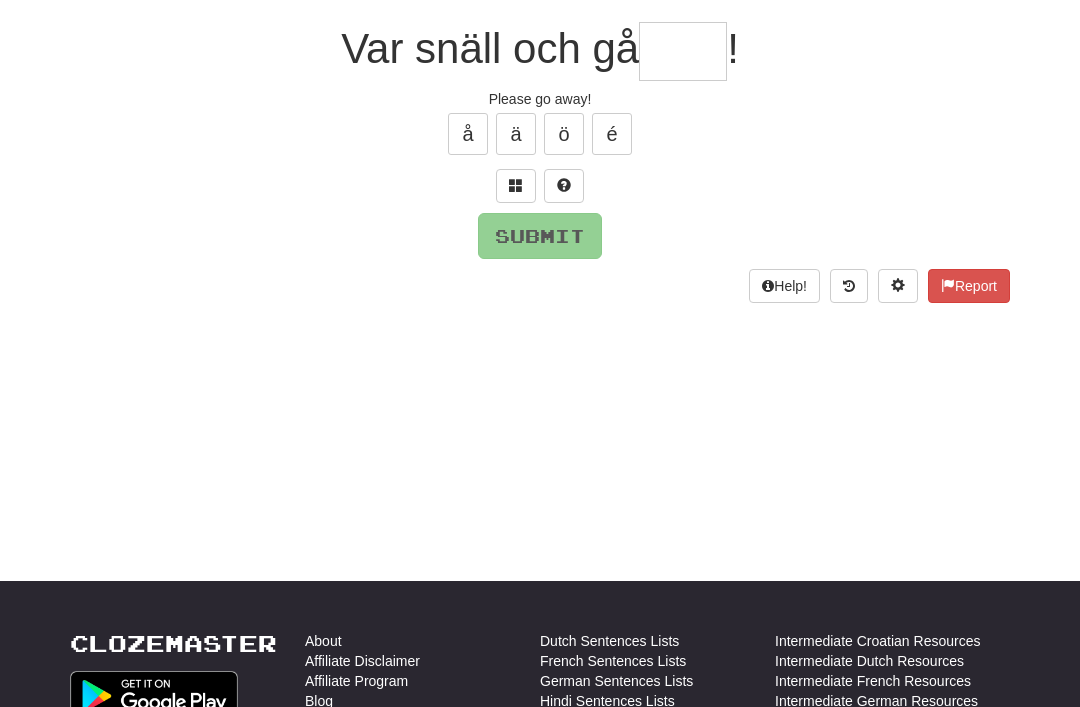 type on "*" 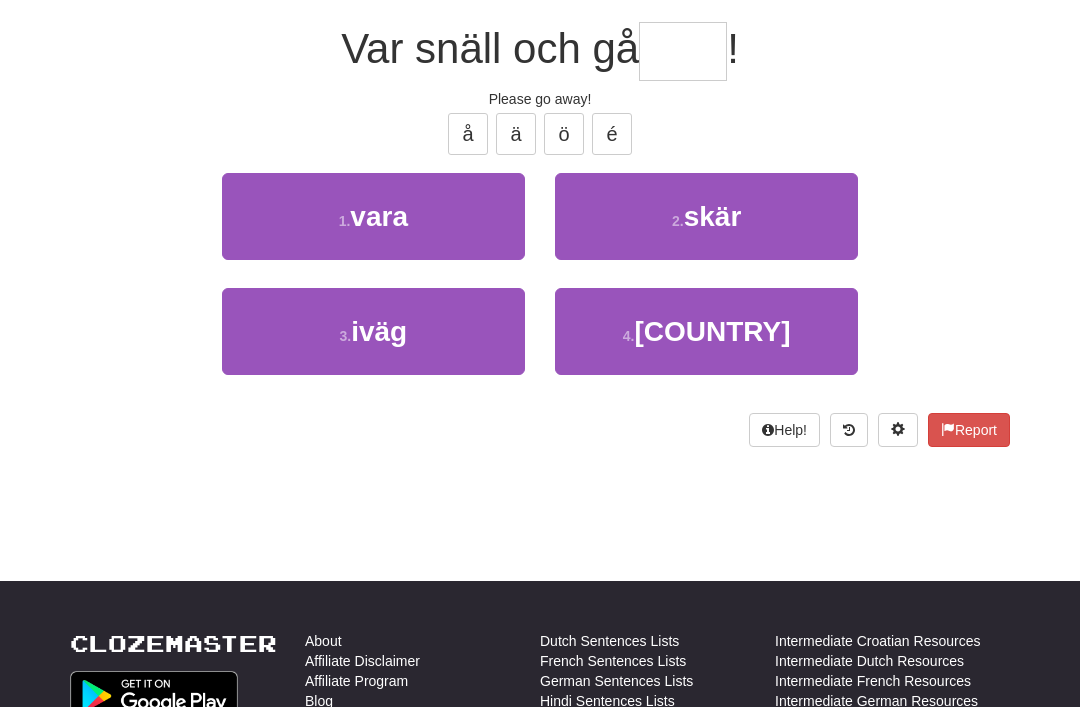 click on "3 .  iväg" at bounding box center (373, 331) 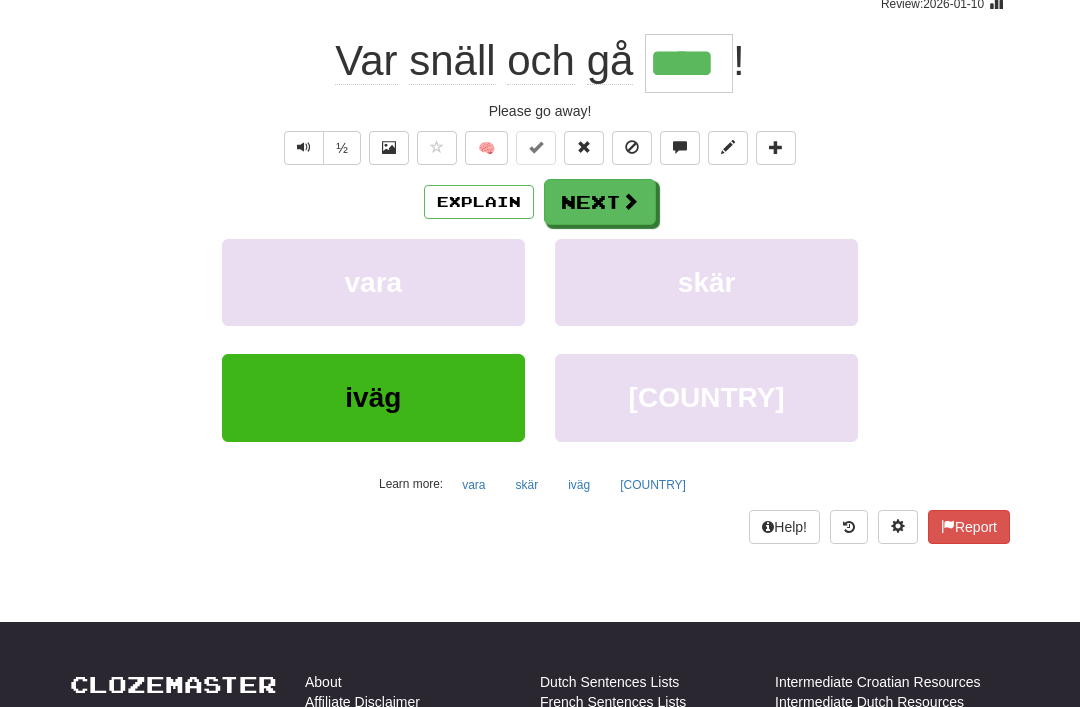 click on "Next" at bounding box center (600, 202) 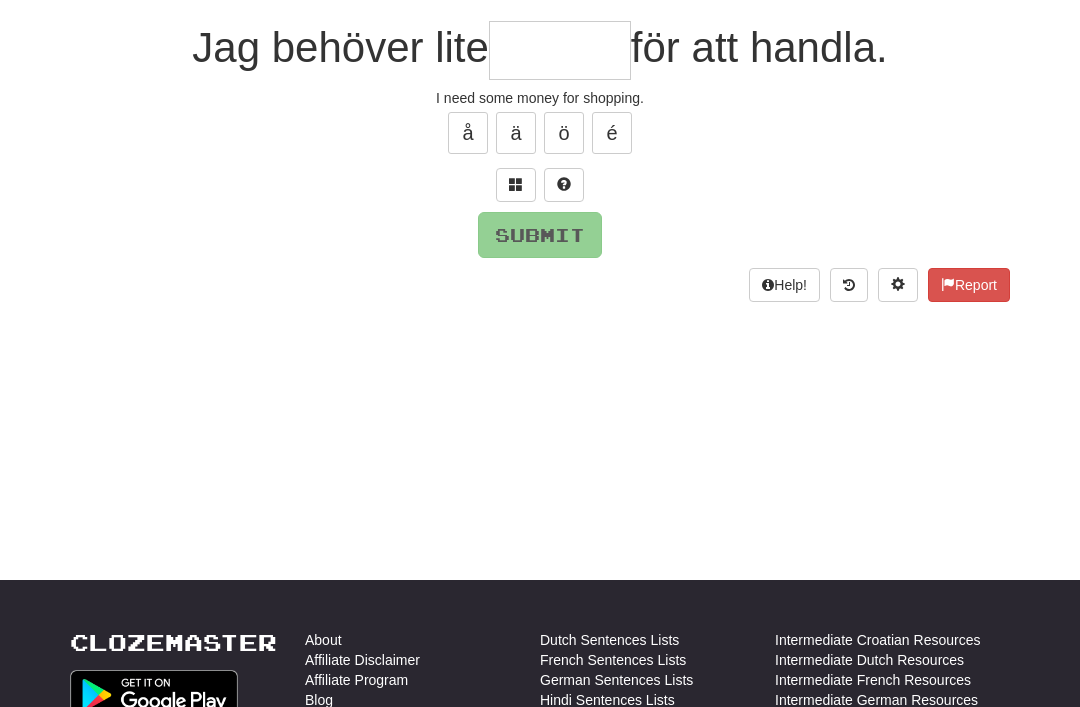 scroll, scrollTop: 176, scrollLeft: 0, axis: vertical 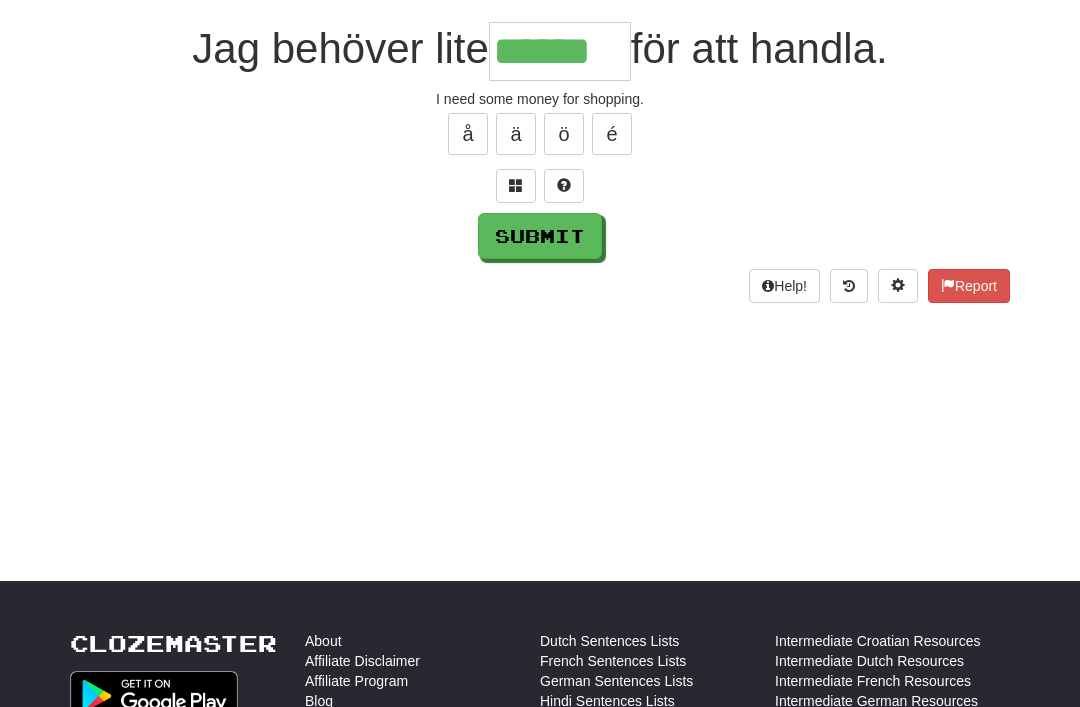 type on "******" 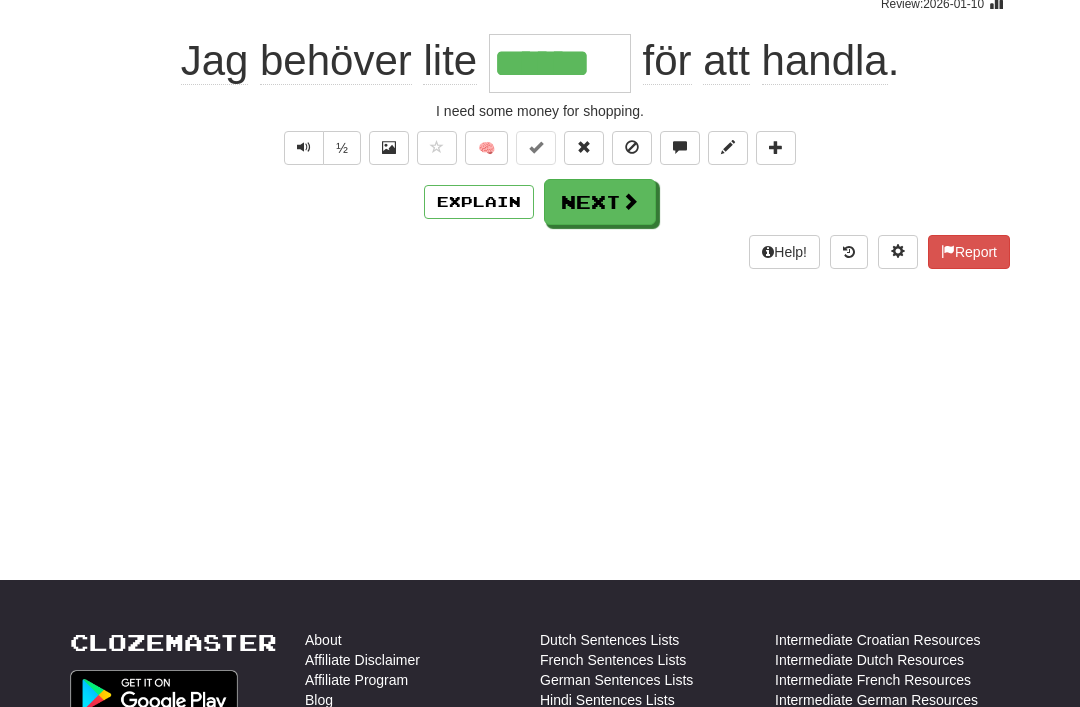 click on "Next" at bounding box center (600, 202) 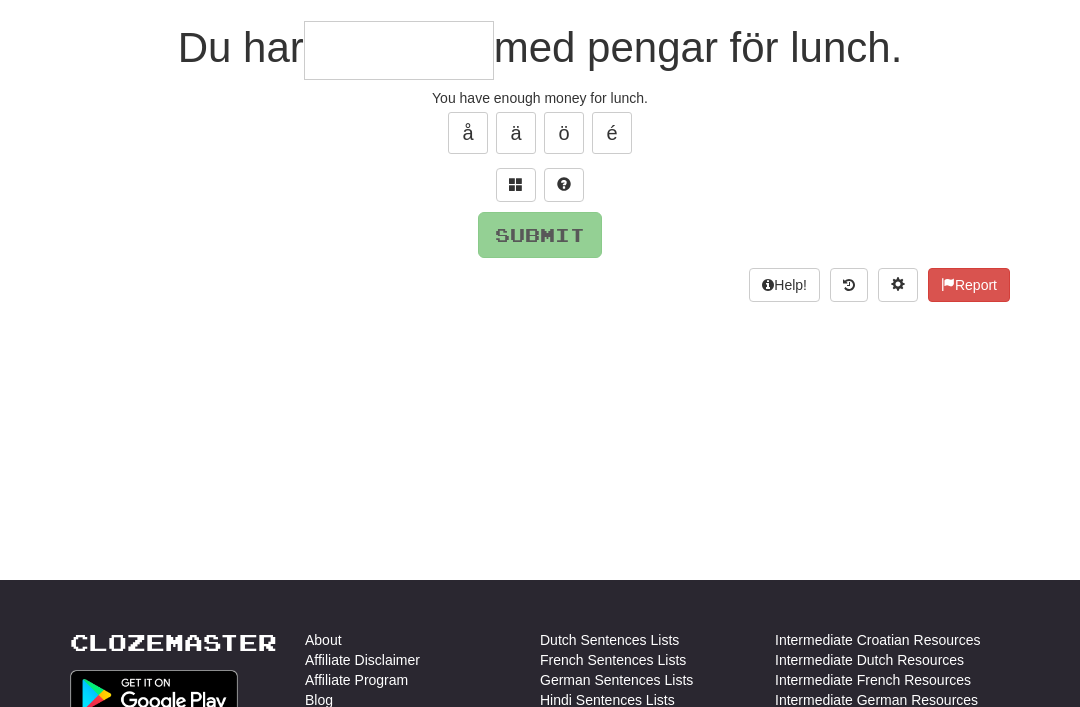 scroll, scrollTop: 176, scrollLeft: 0, axis: vertical 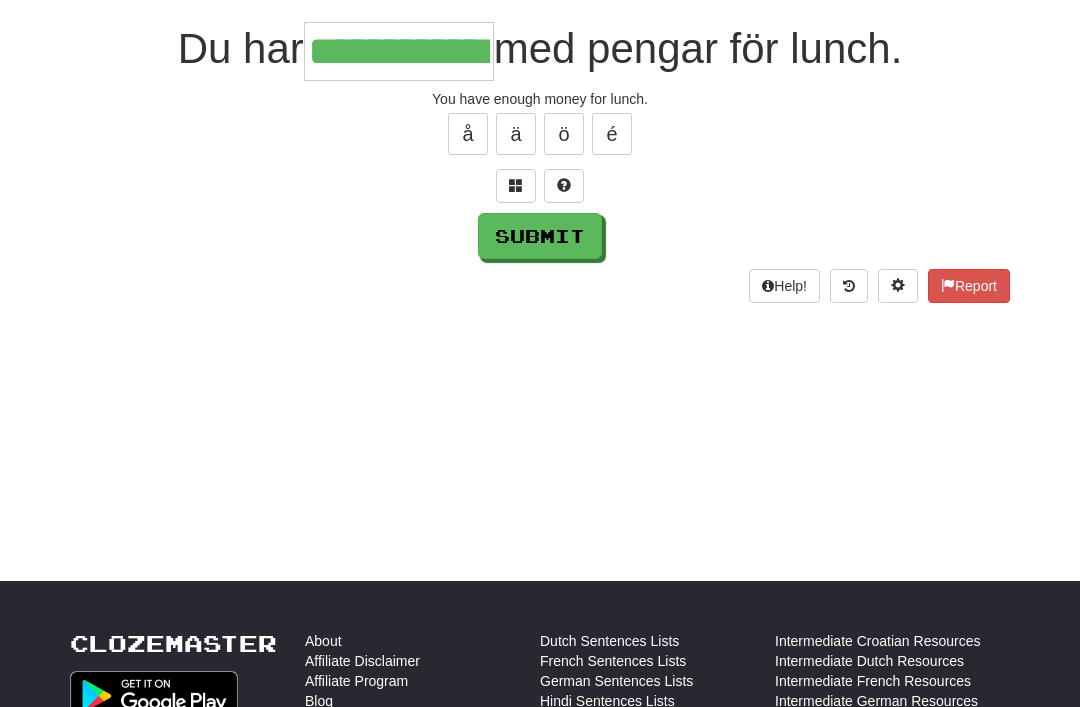 type on "**********" 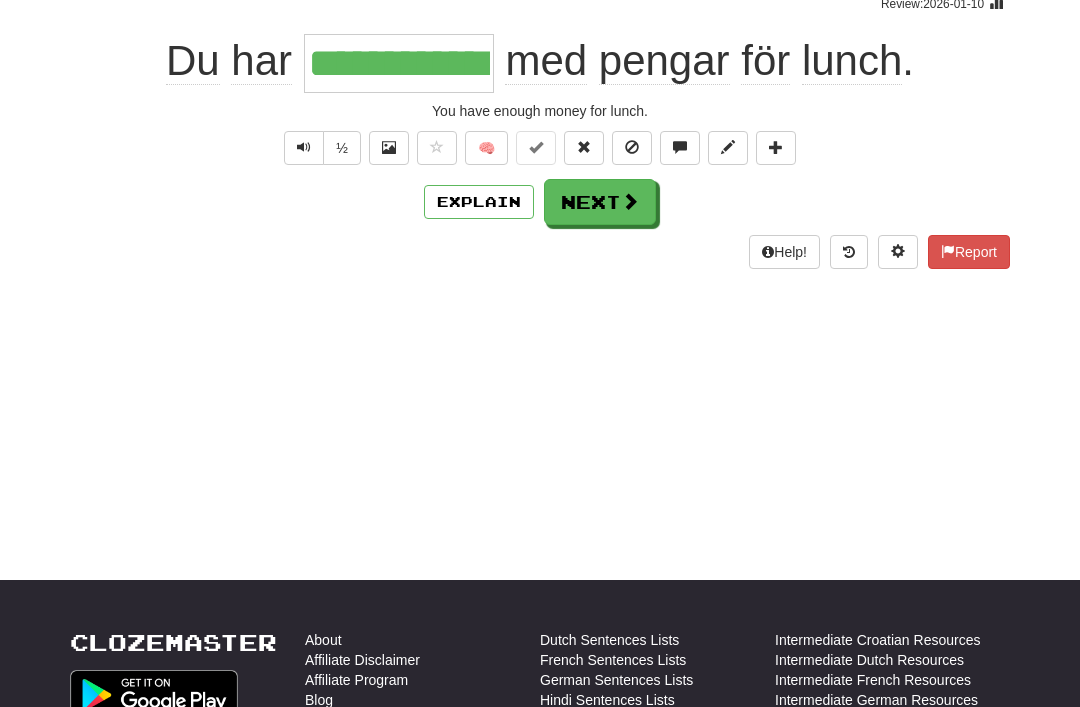 click on "Next" at bounding box center (600, 202) 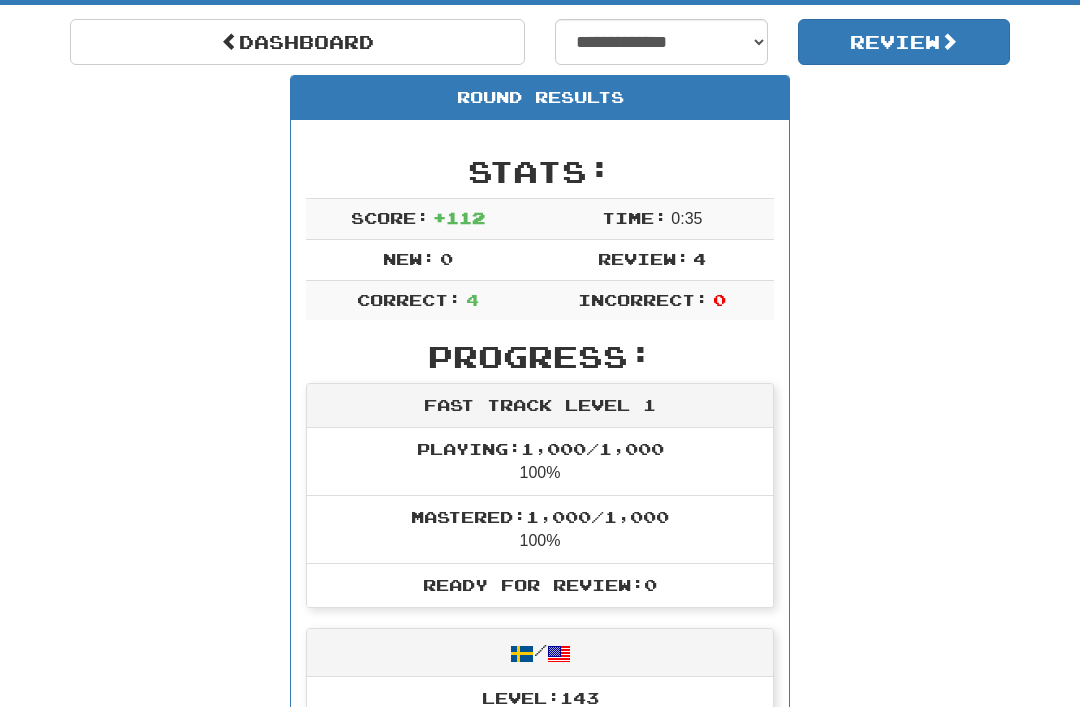 click on "Dashboard" at bounding box center [297, 42] 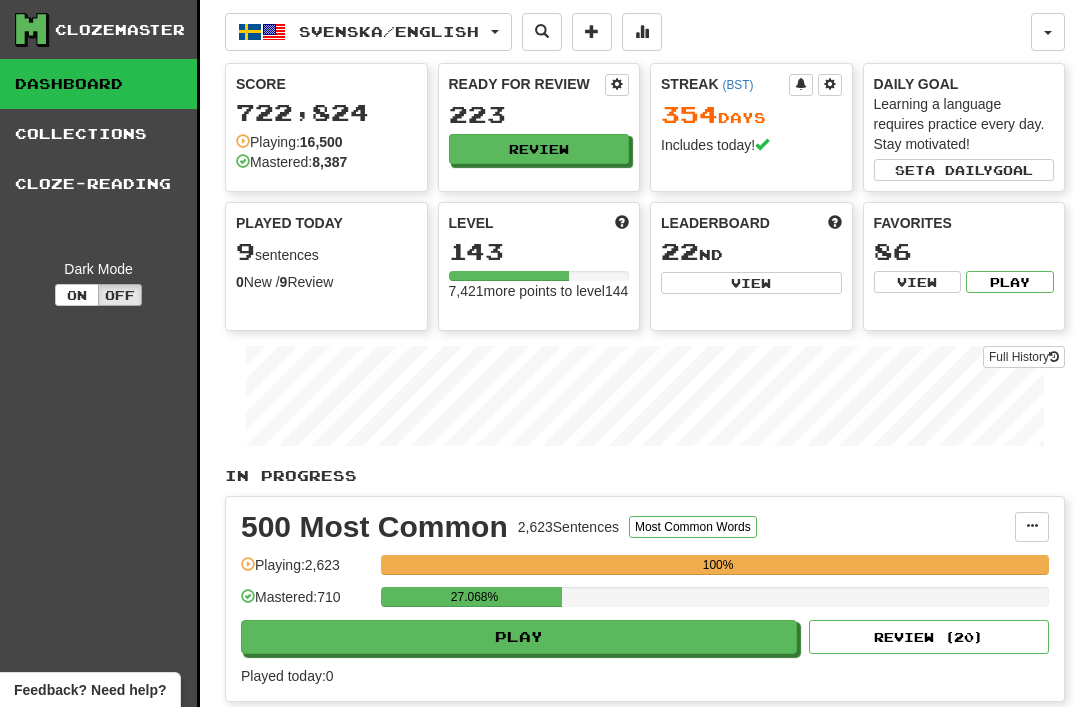 scroll, scrollTop: 0, scrollLeft: 0, axis: both 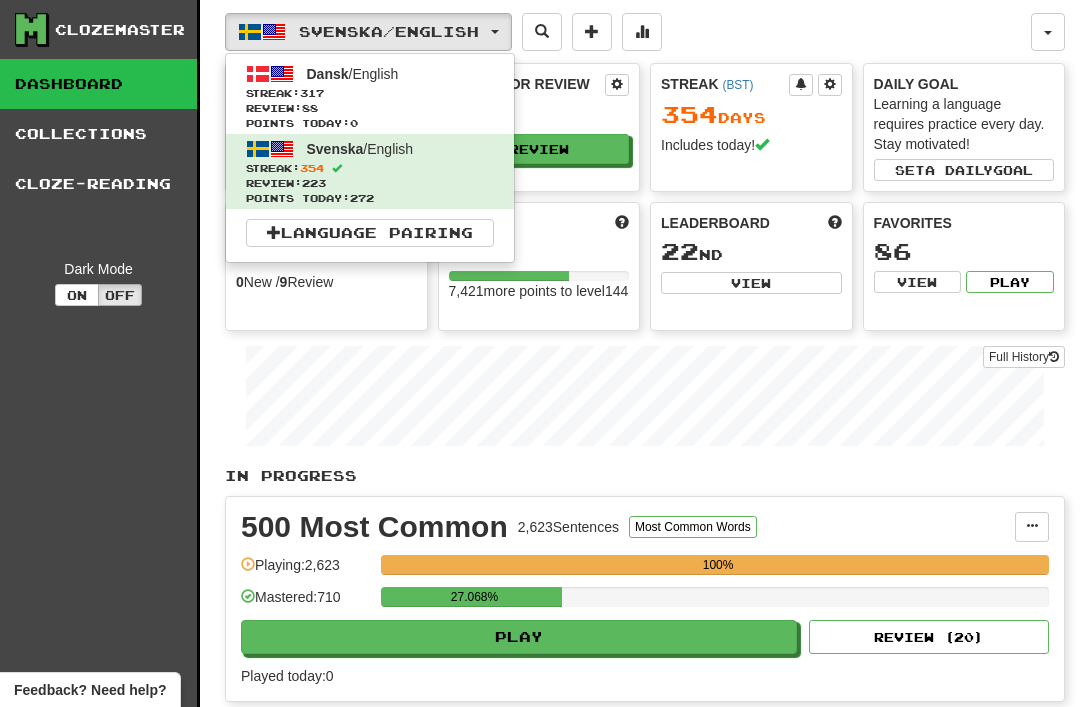 click on "Review:  88" at bounding box center [370, 108] 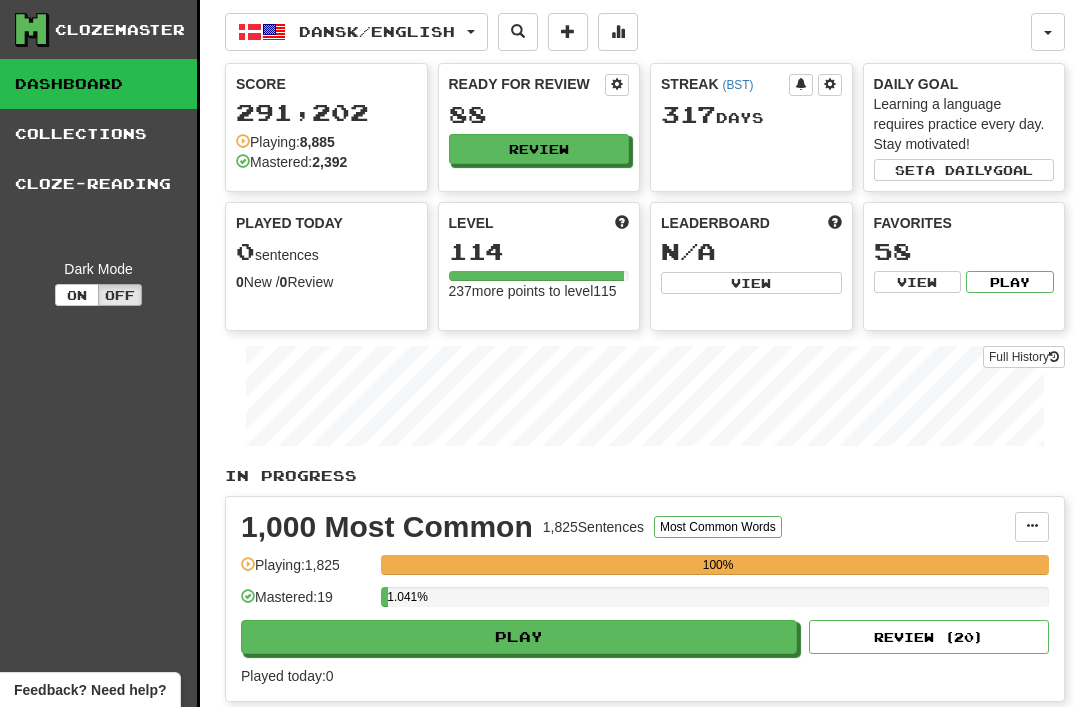 scroll, scrollTop: 0, scrollLeft: 0, axis: both 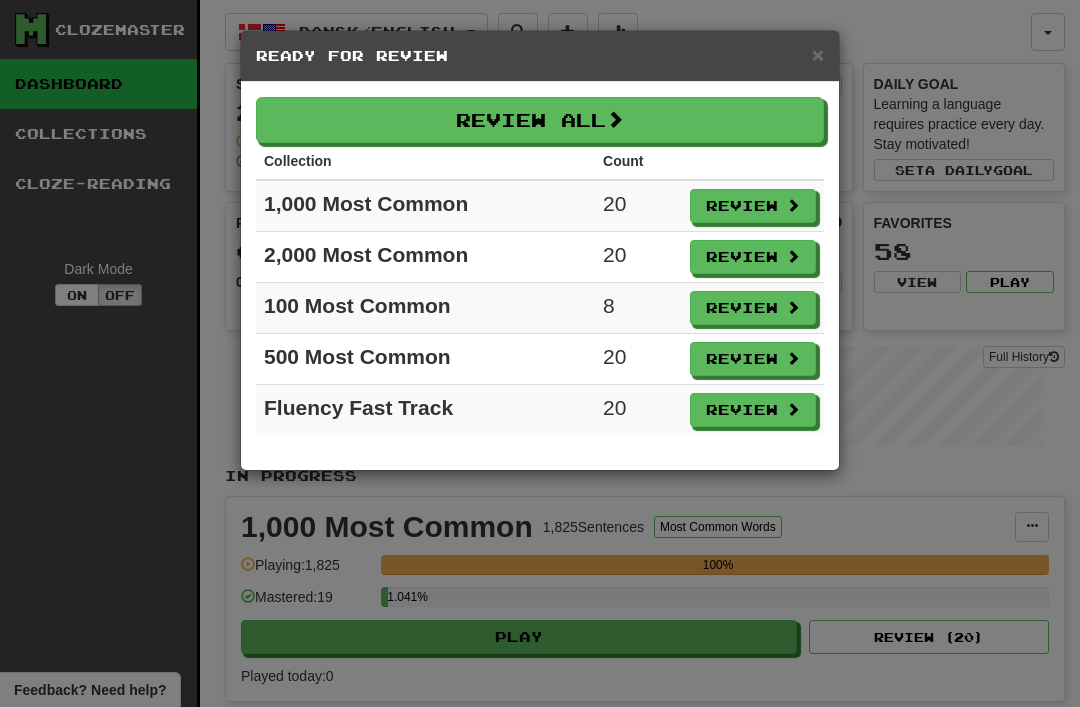 click on "Review" at bounding box center [753, 308] 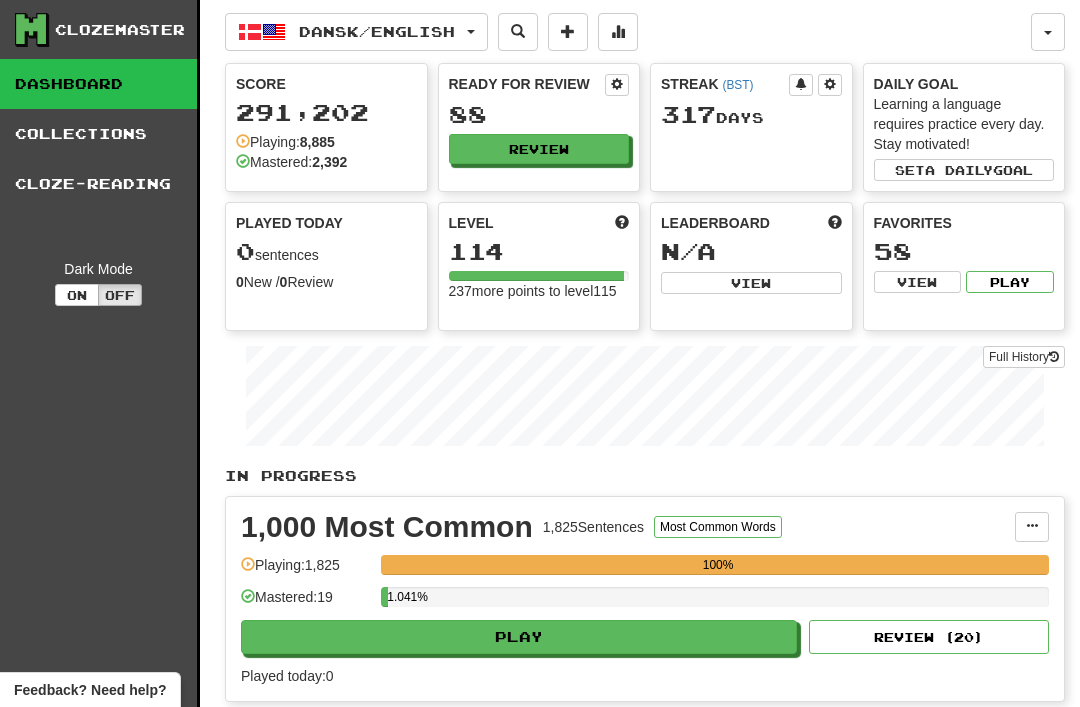 select on "**" 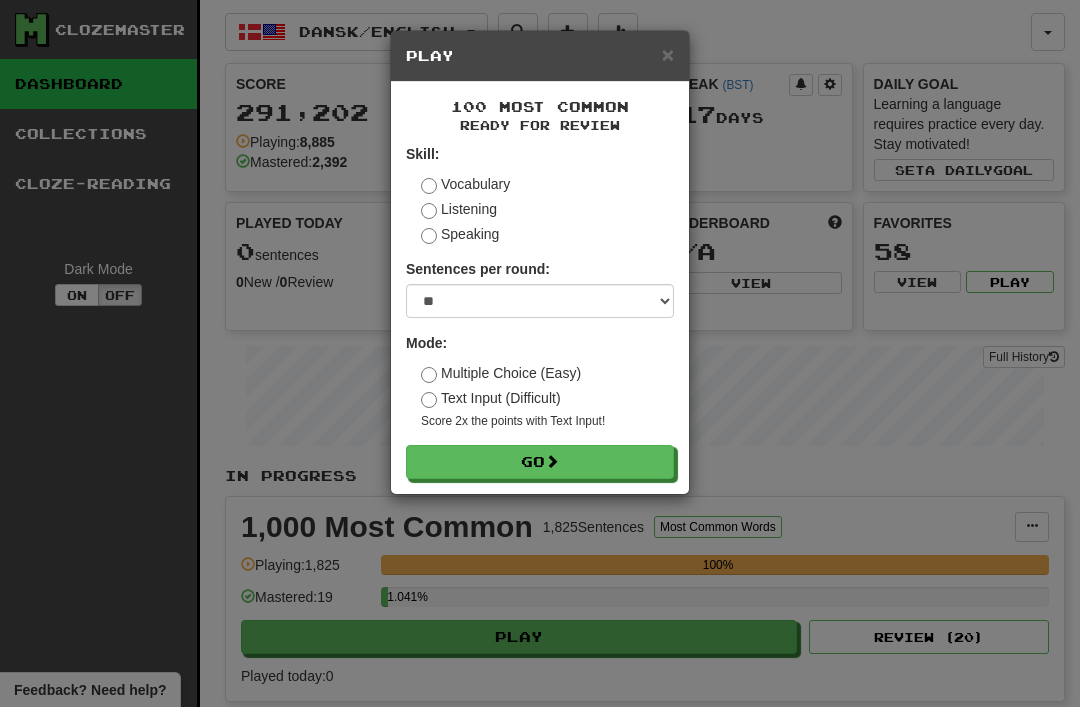 click on "Go" at bounding box center (540, 462) 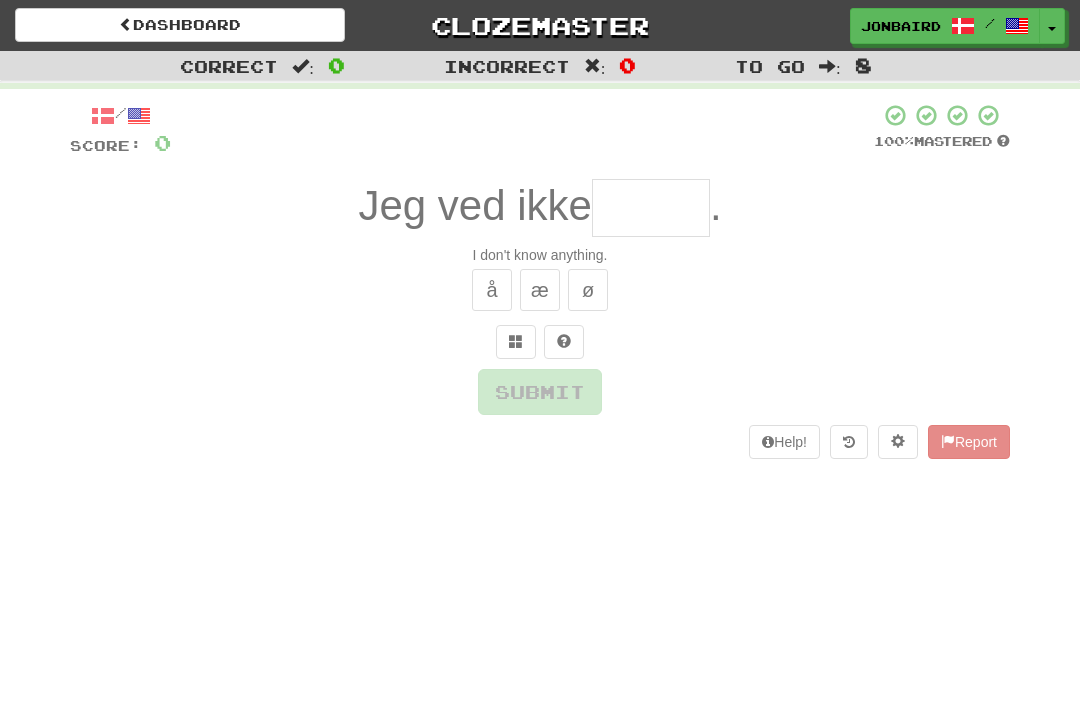 scroll, scrollTop: 0, scrollLeft: 0, axis: both 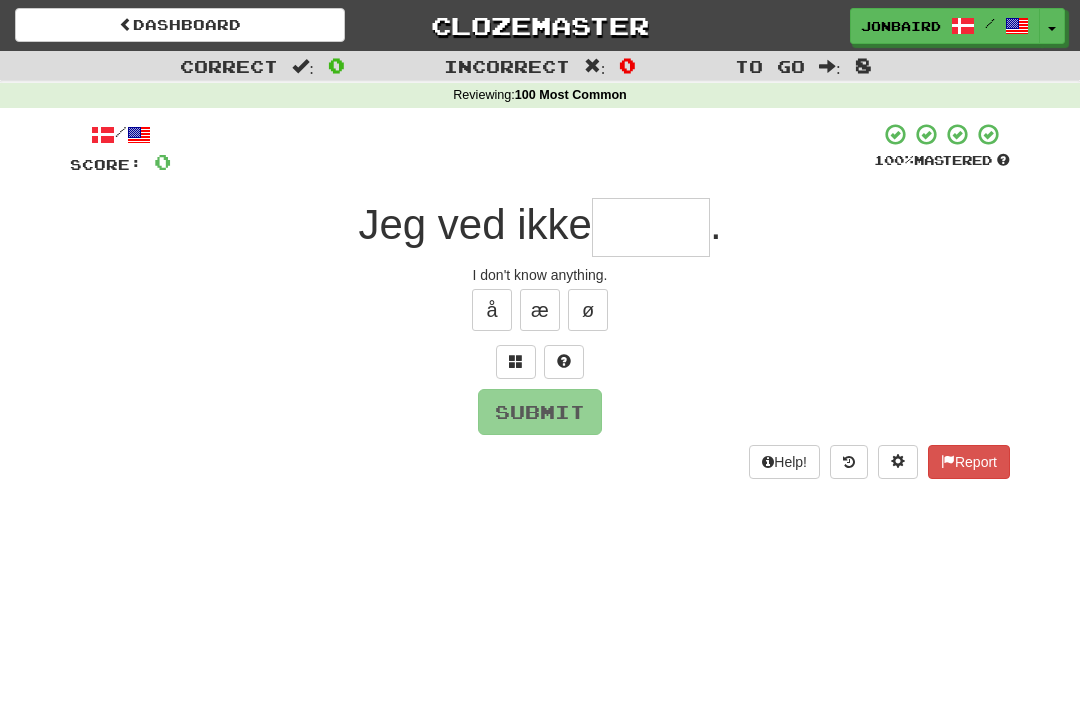 click at bounding box center (651, 227) 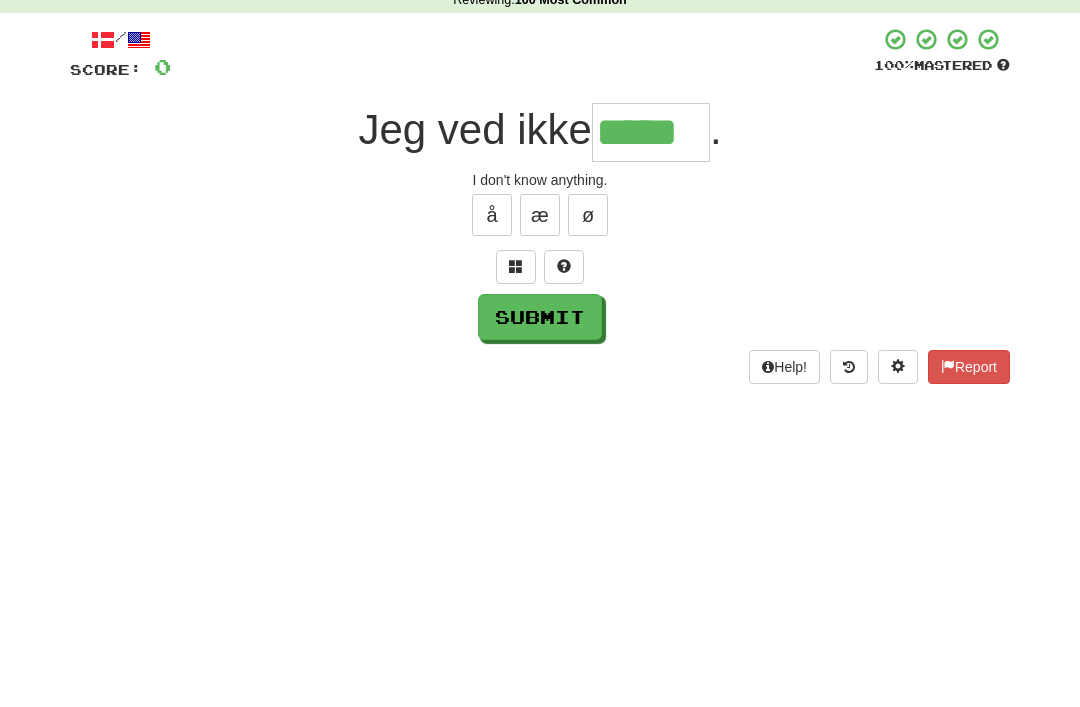 type on "*****" 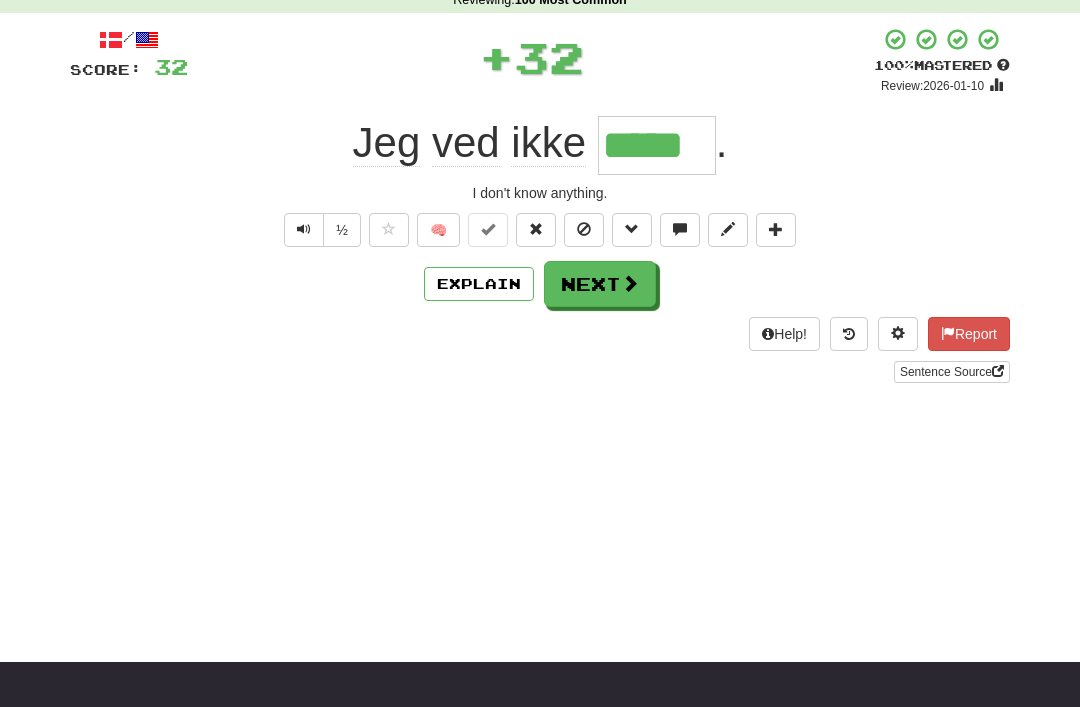 click on "Next" at bounding box center (600, 284) 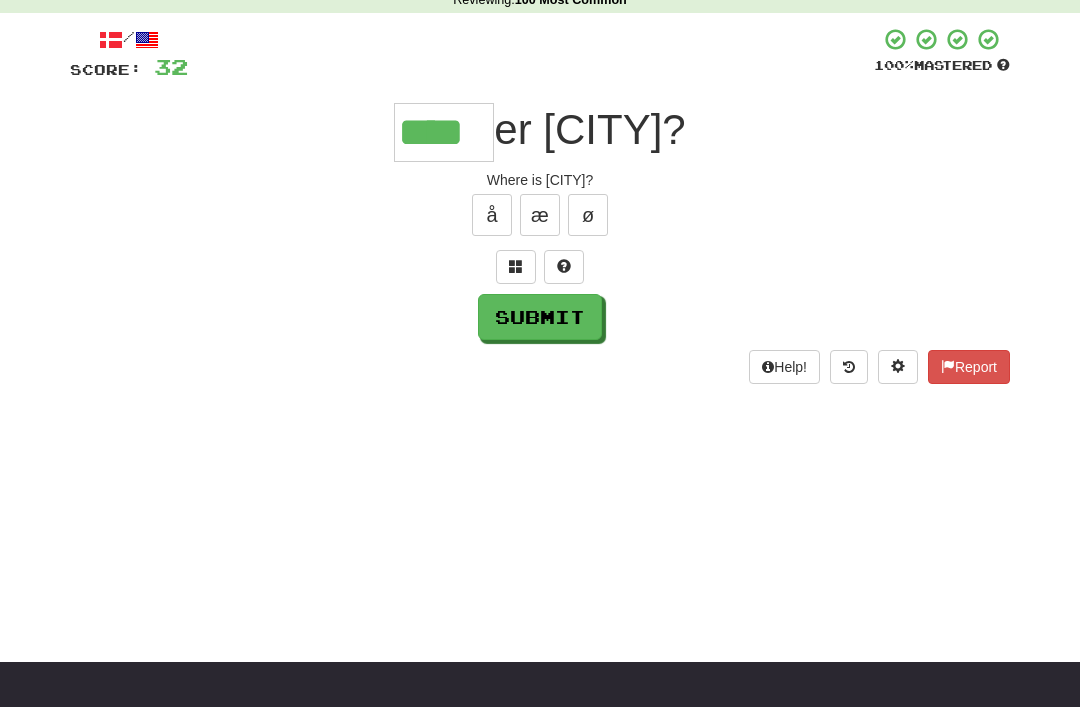 click on "Submit" at bounding box center [540, 317] 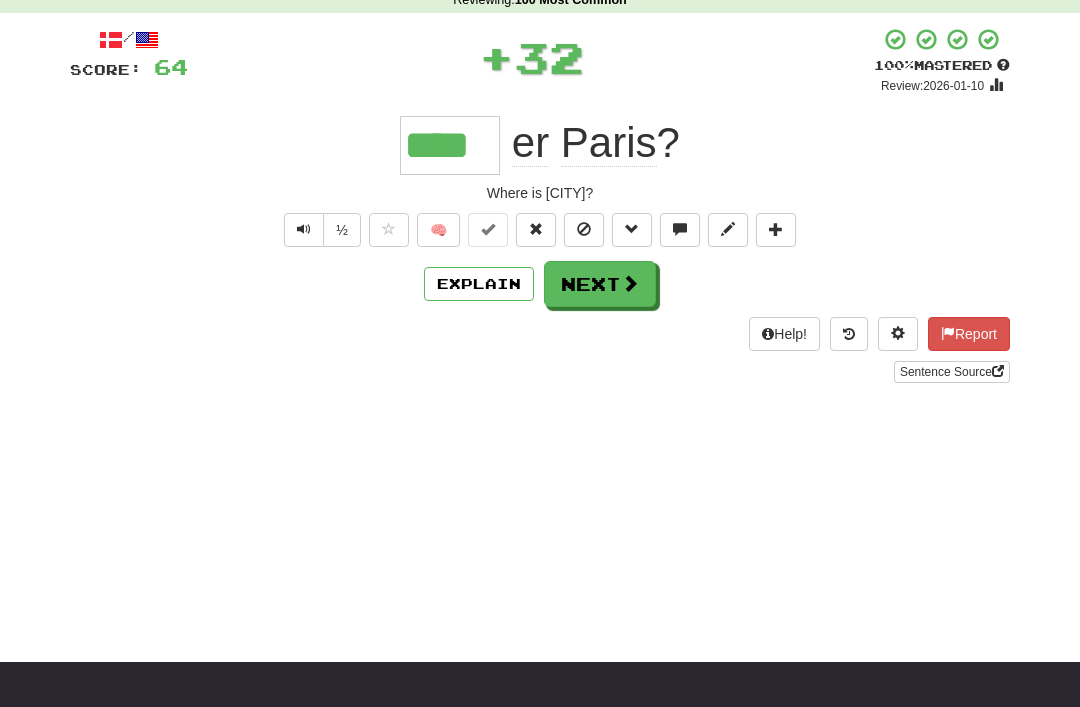 click on "Next" at bounding box center [600, 284] 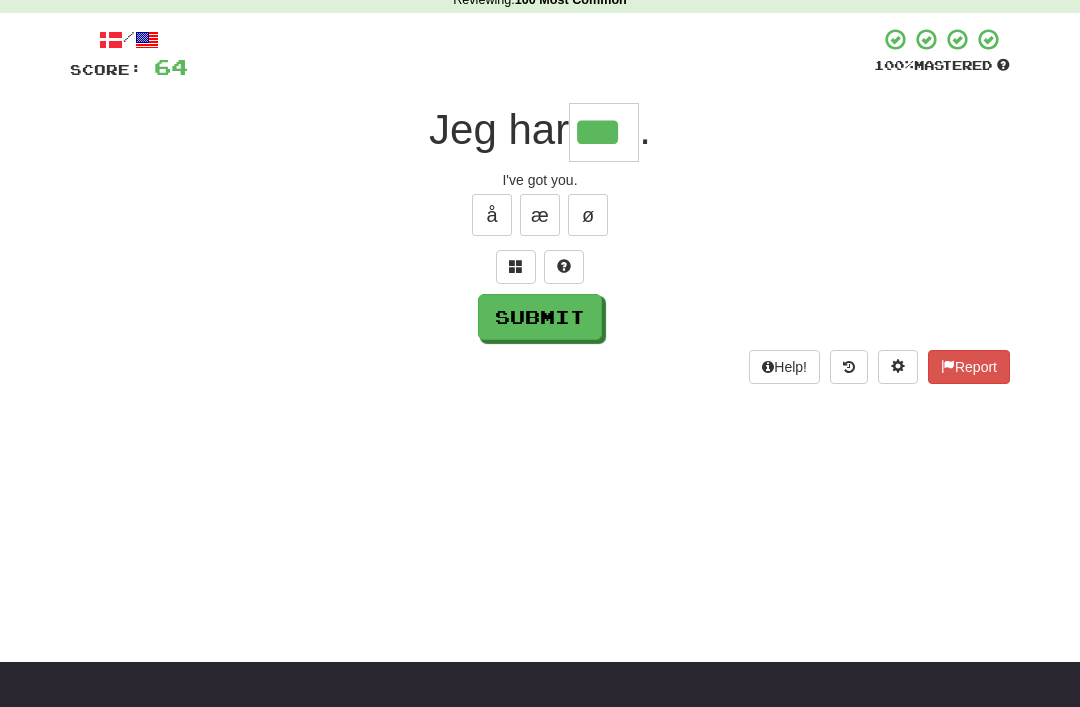type on "***" 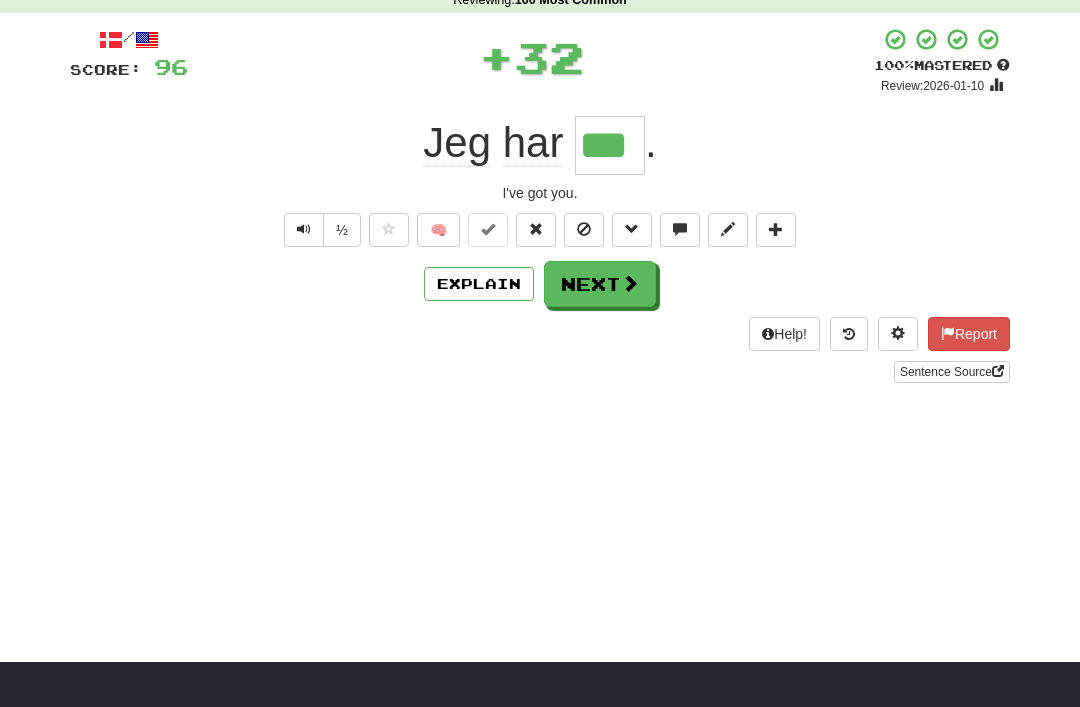 click on "Next" at bounding box center [600, 284] 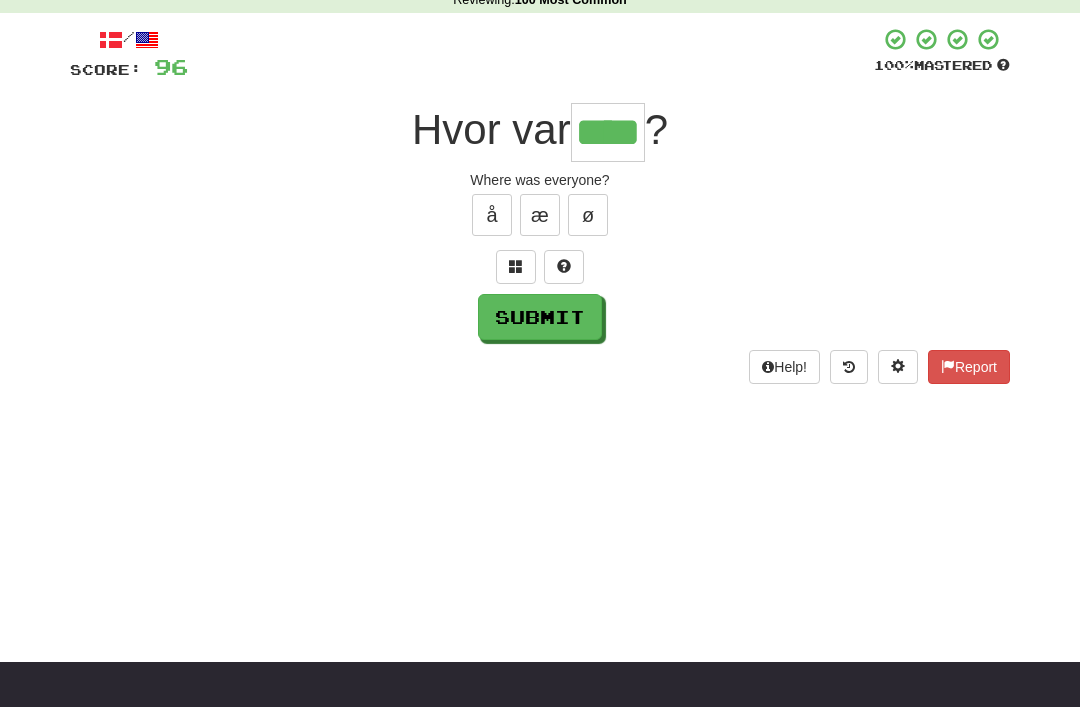 type on "****" 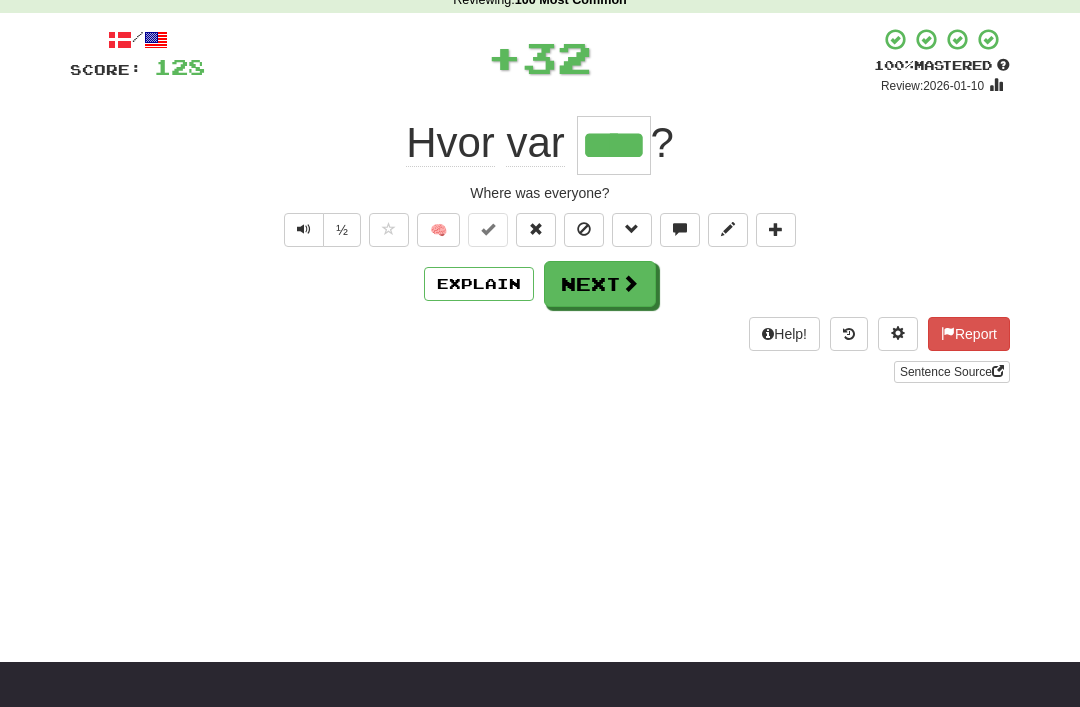 click on "Next" at bounding box center (600, 284) 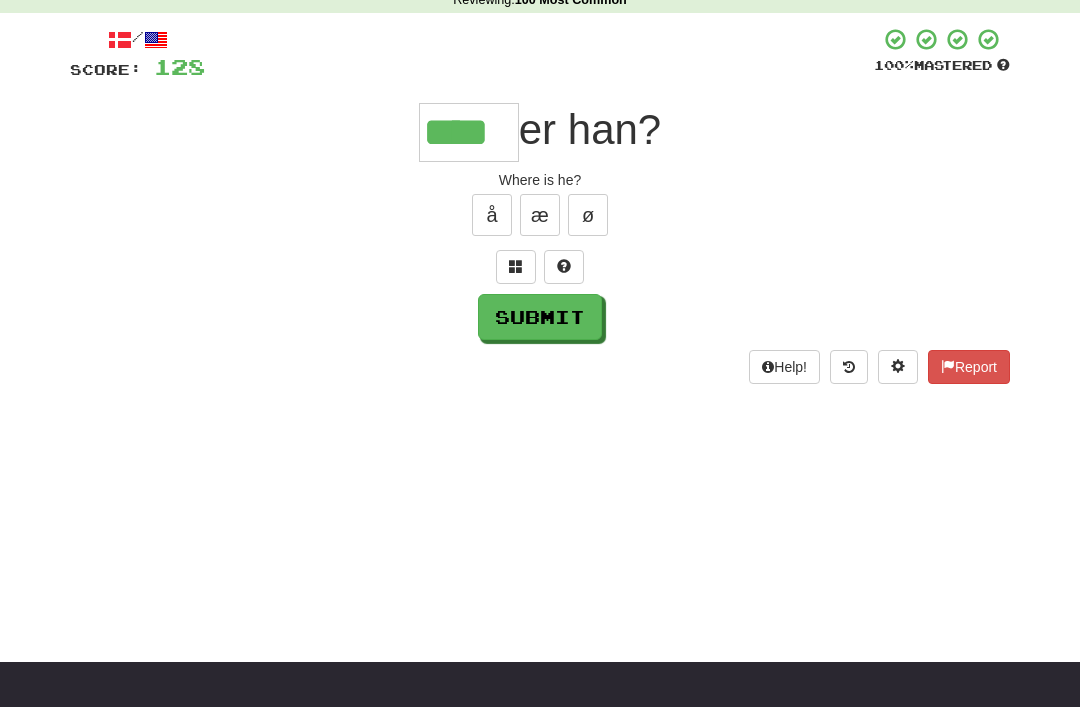 click on "Submit" at bounding box center (540, 317) 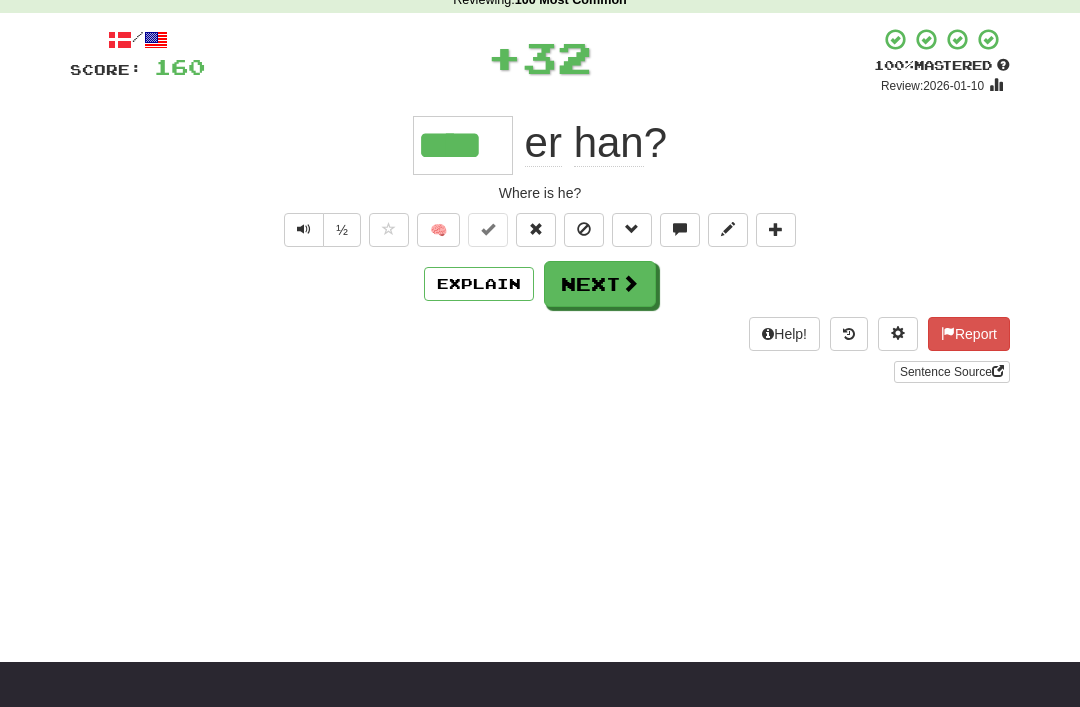 click on "Next" at bounding box center (600, 284) 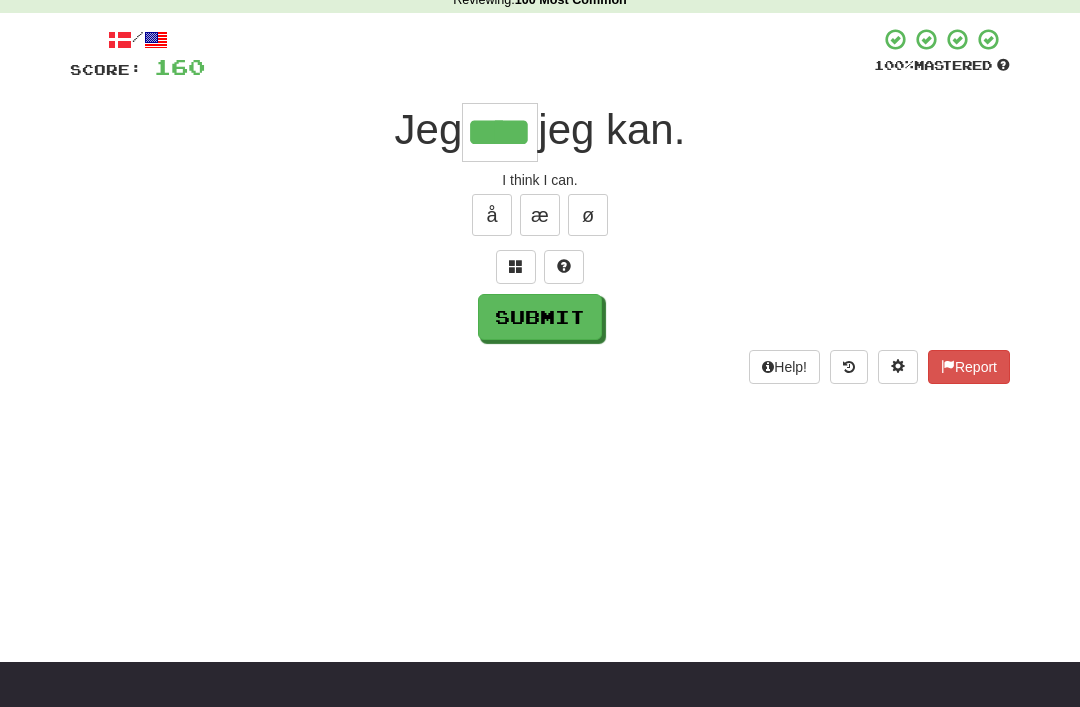 type on "****" 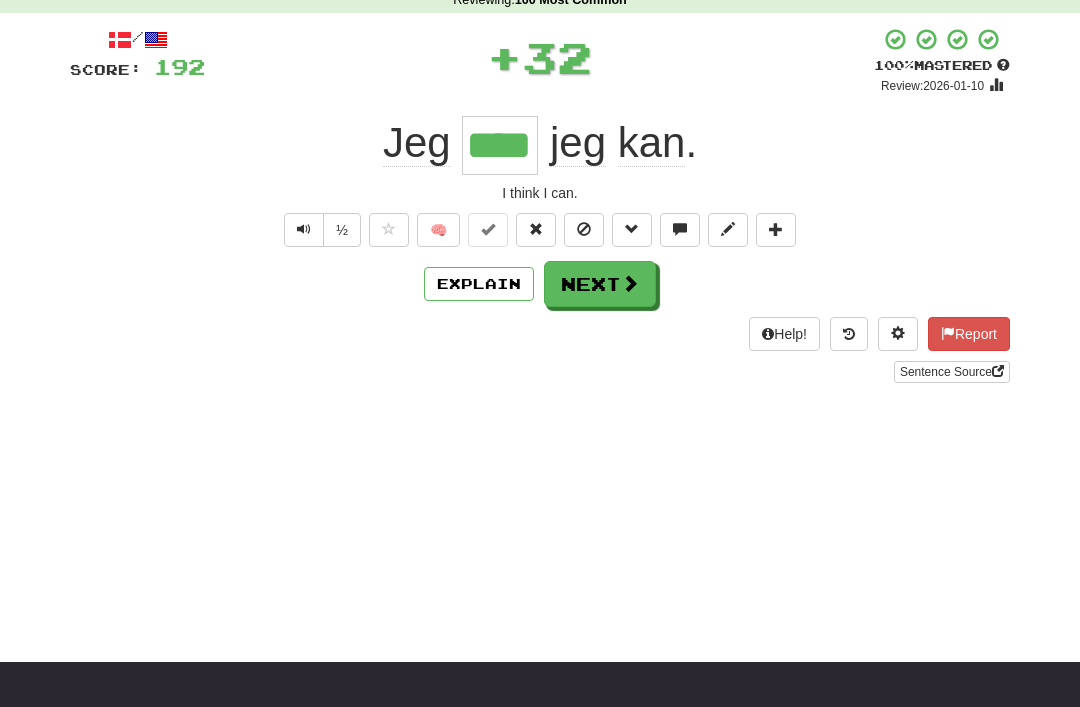 click on "Next" at bounding box center (600, 284) 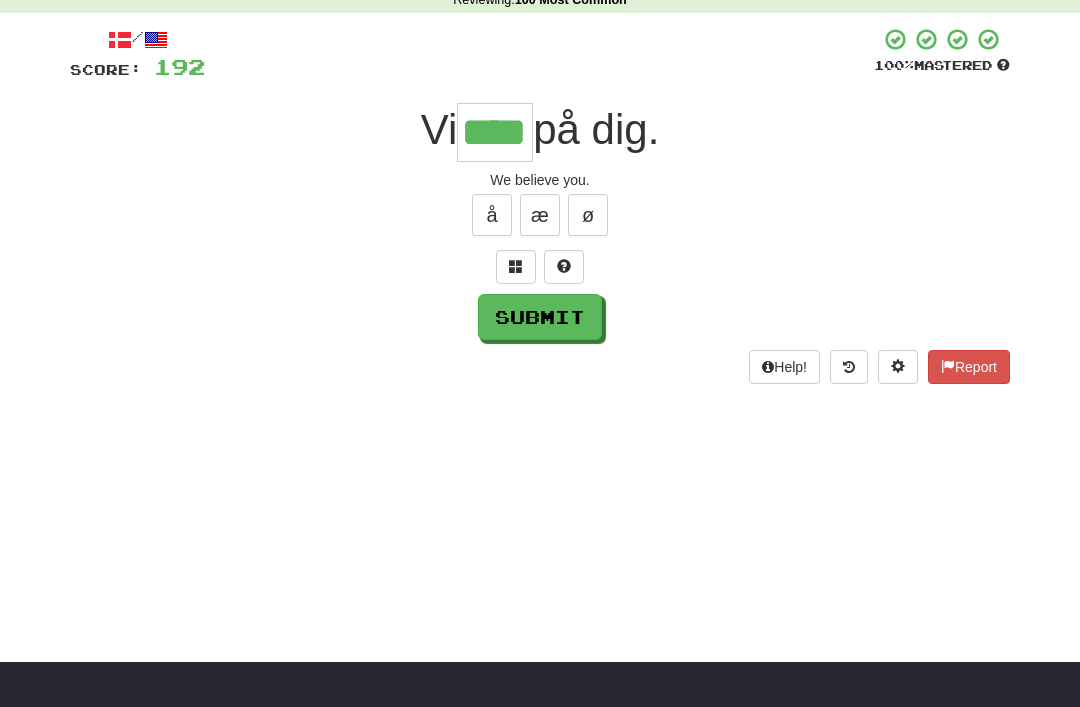 type on "****" 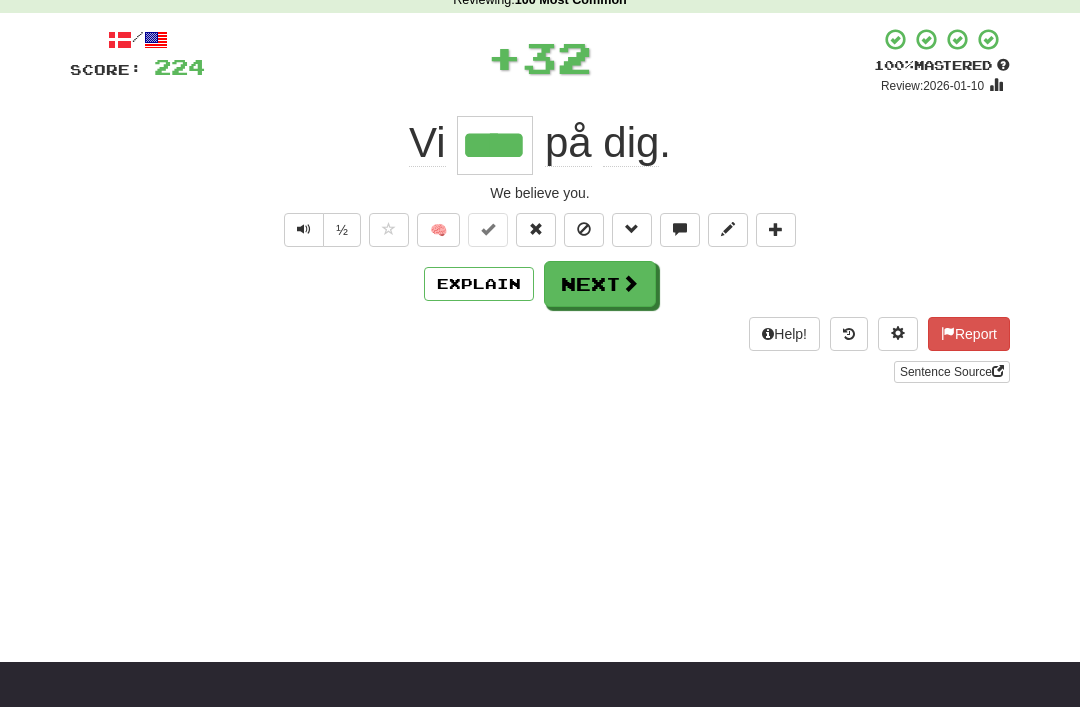 click on "Next" at bounding box center (600, 284) 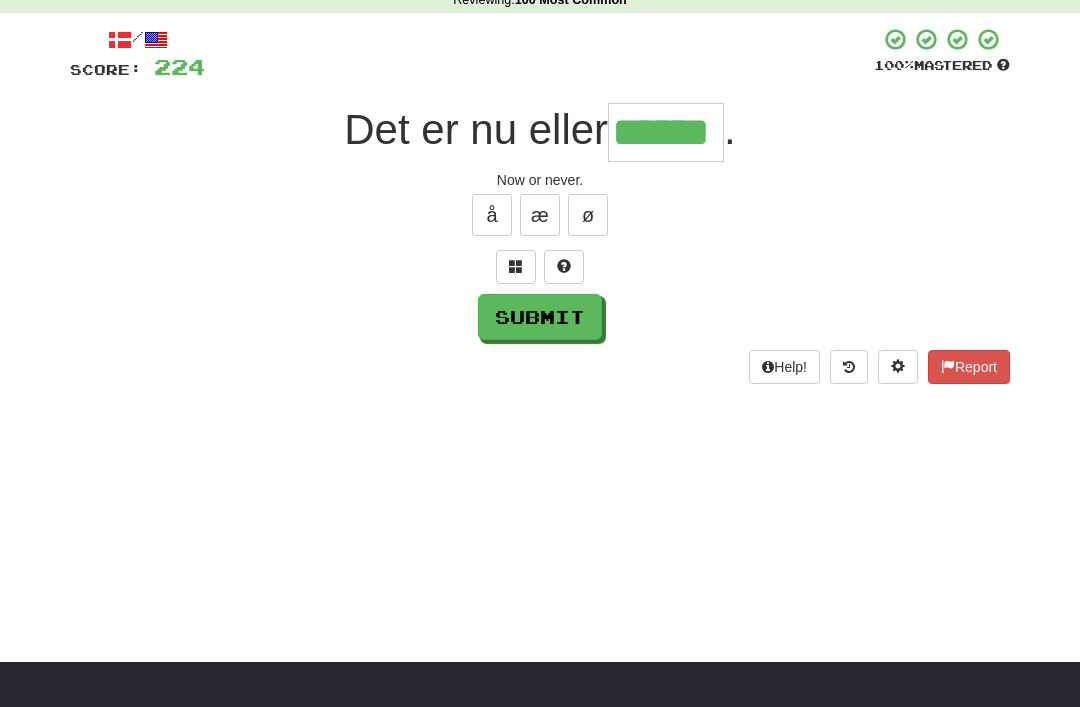 type on "******" 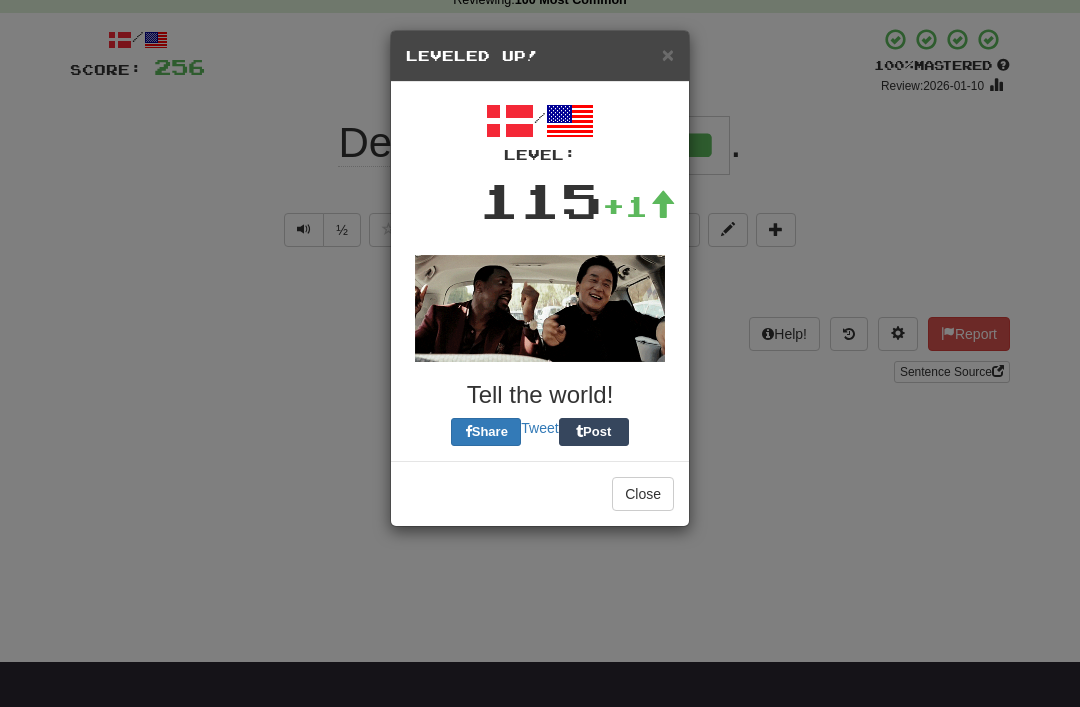 click at bounding box center (540, 308) 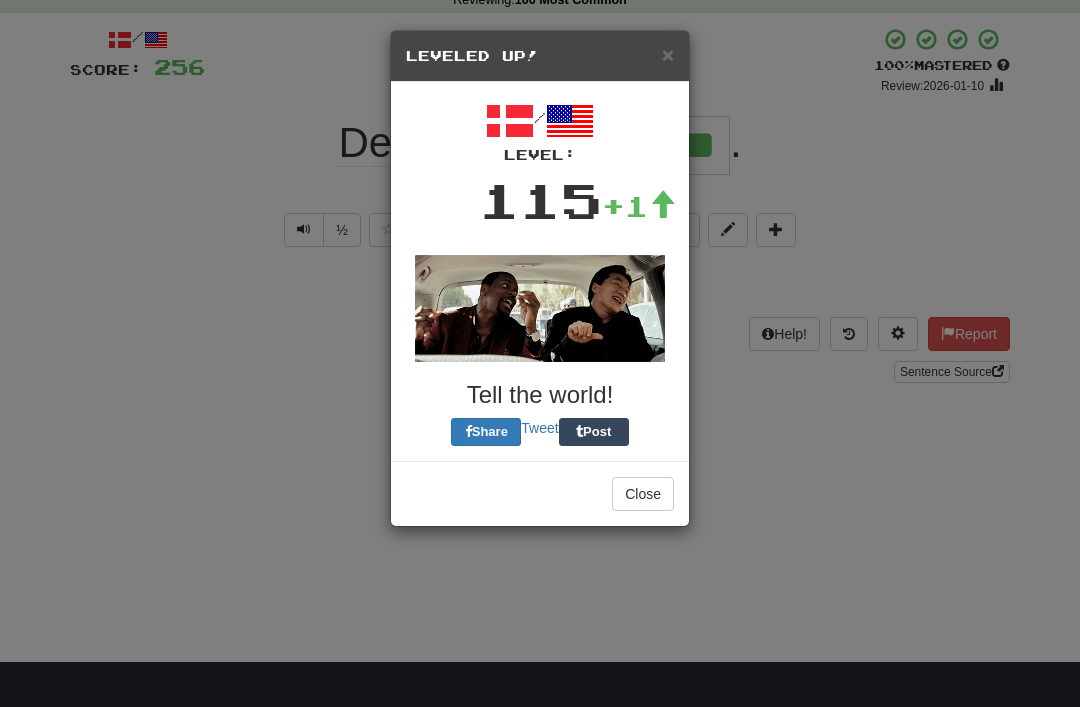 click on "× Leveled Up!" at bounding box center (540, 56) 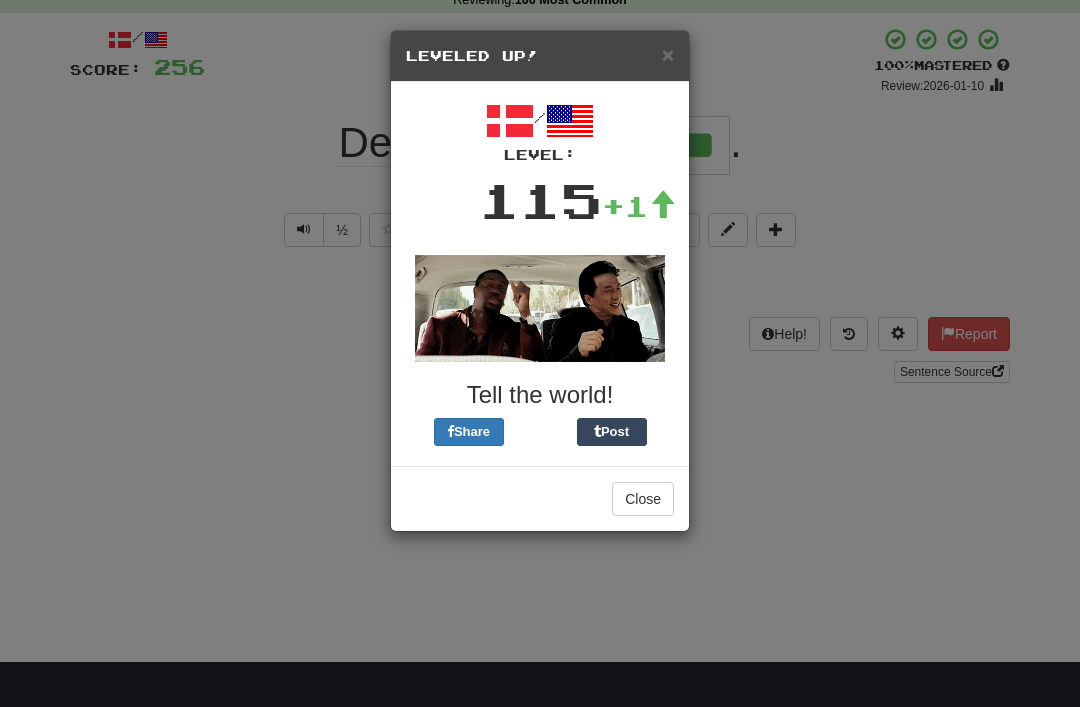 click on "Close" at bounding box center [643, 499] 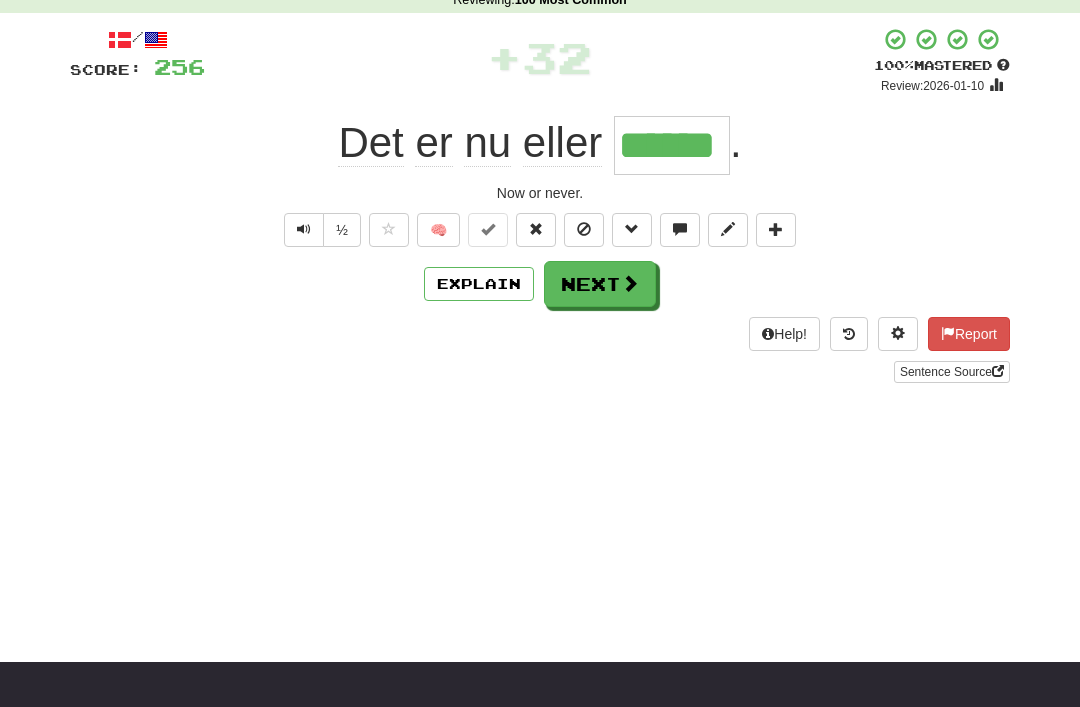 click at bounding box center (630, 283) 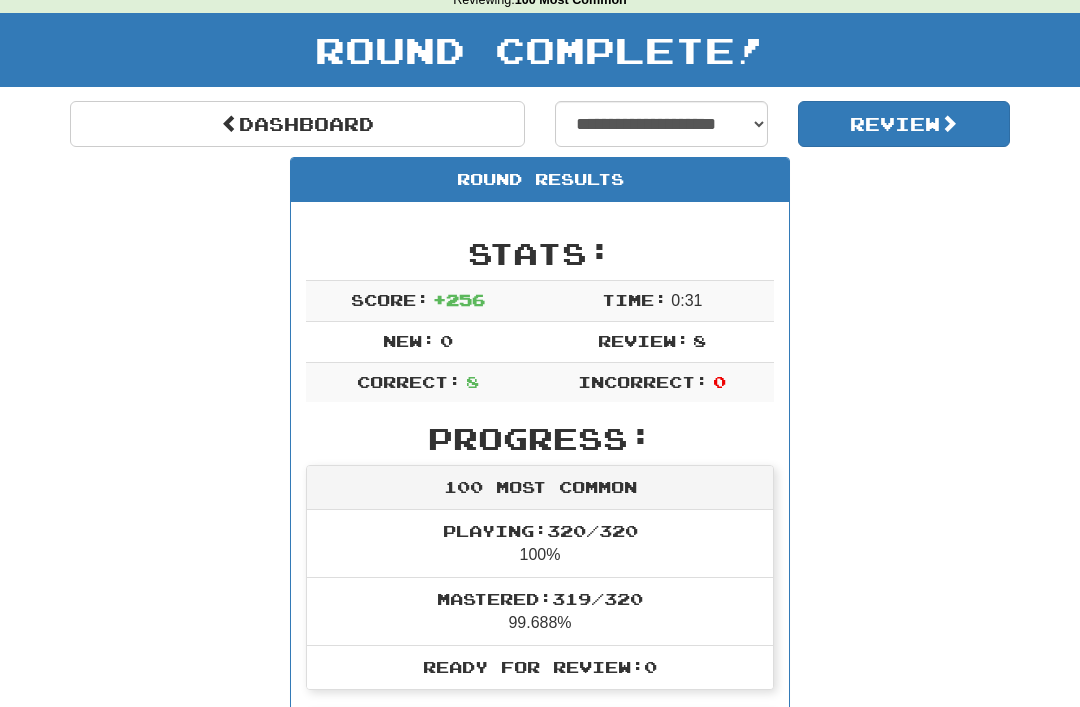 click on "Dashboard" at bounding box center (297, 124) 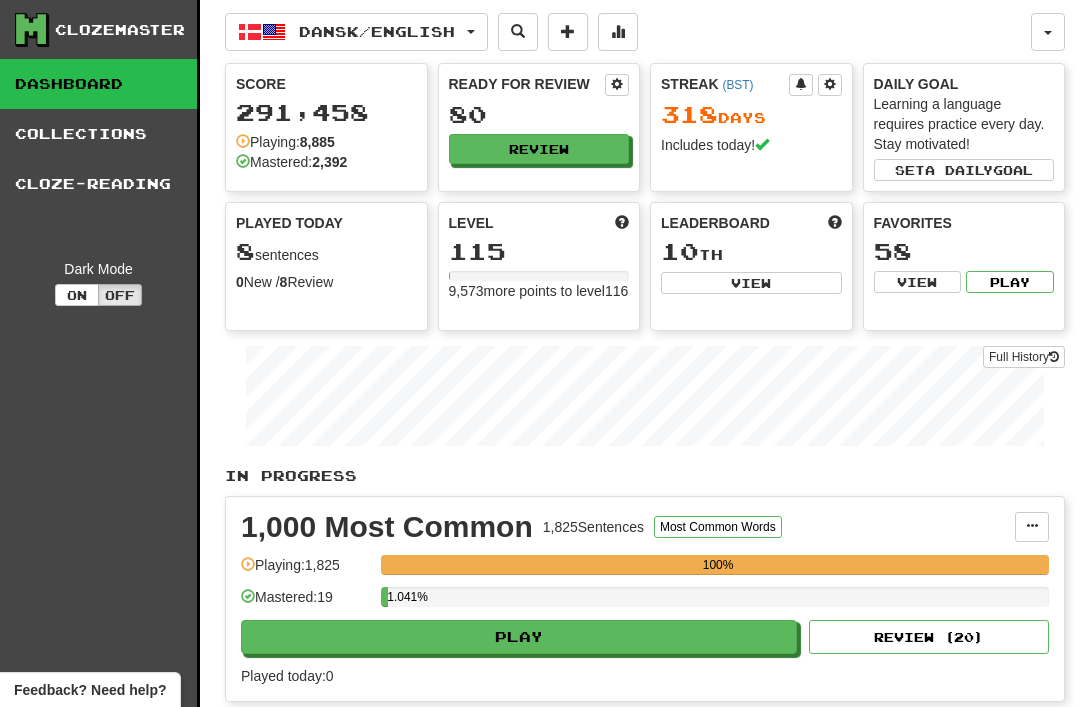 scroll, scrollTop: 0, scrollLeft: 0, axis: both 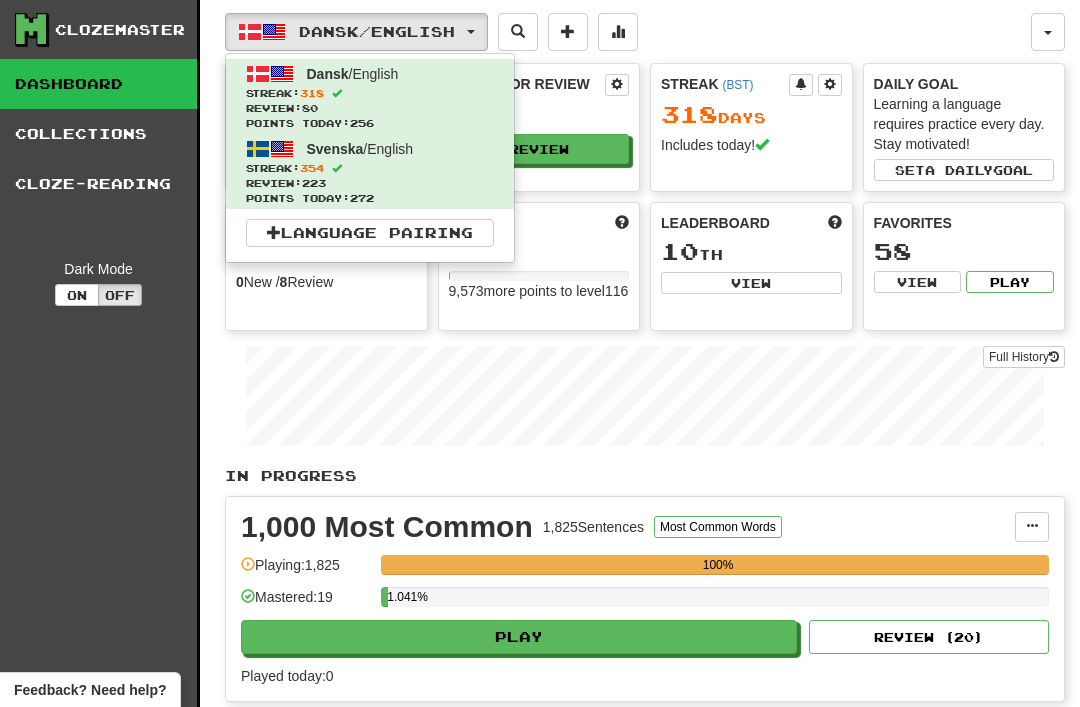 click on "Streak:  354" at bounding box center (370, 168) 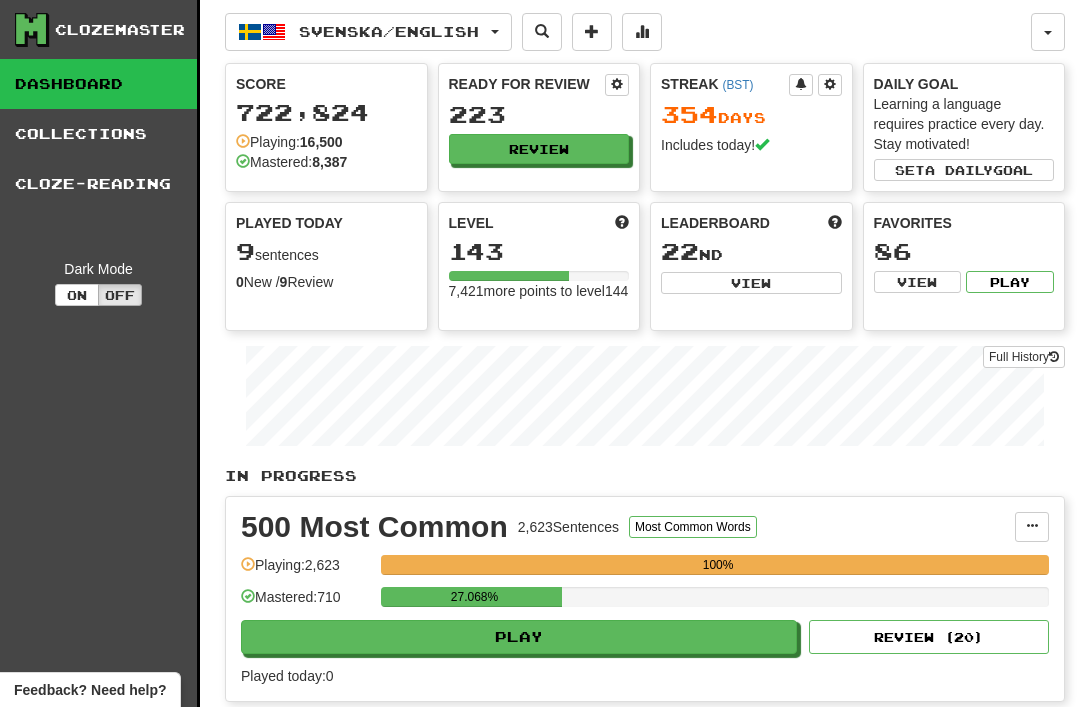 scroll, scrollTop: 0, scrollLeft: 0, axis: both 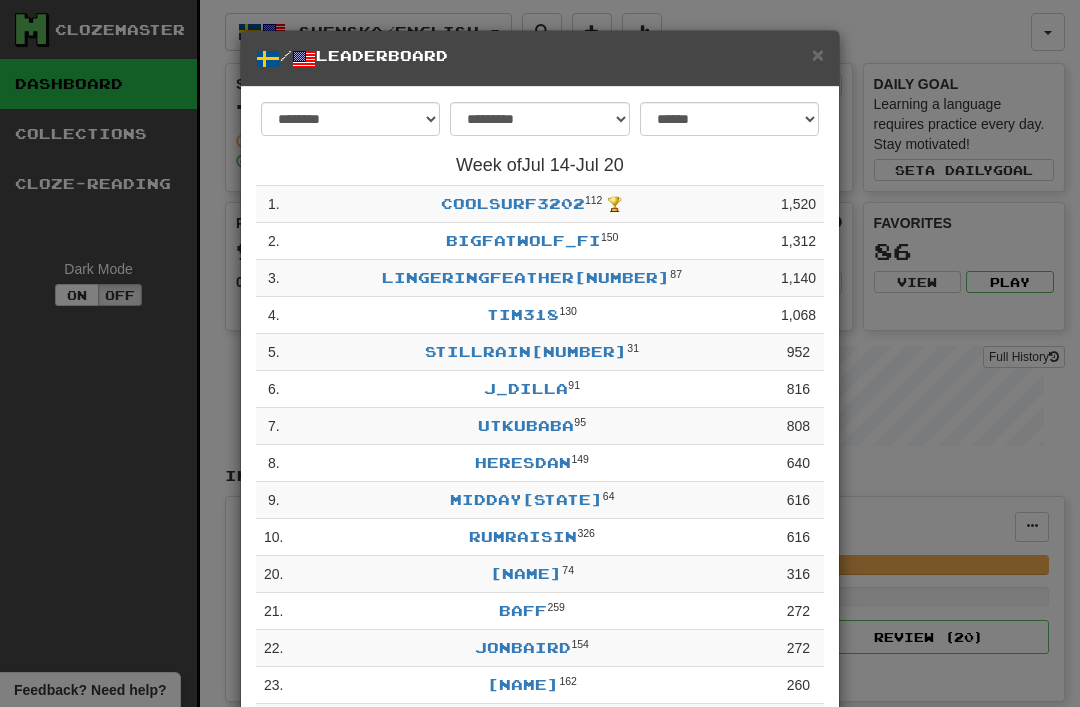 click on "×" at bounding box center [818, 54] 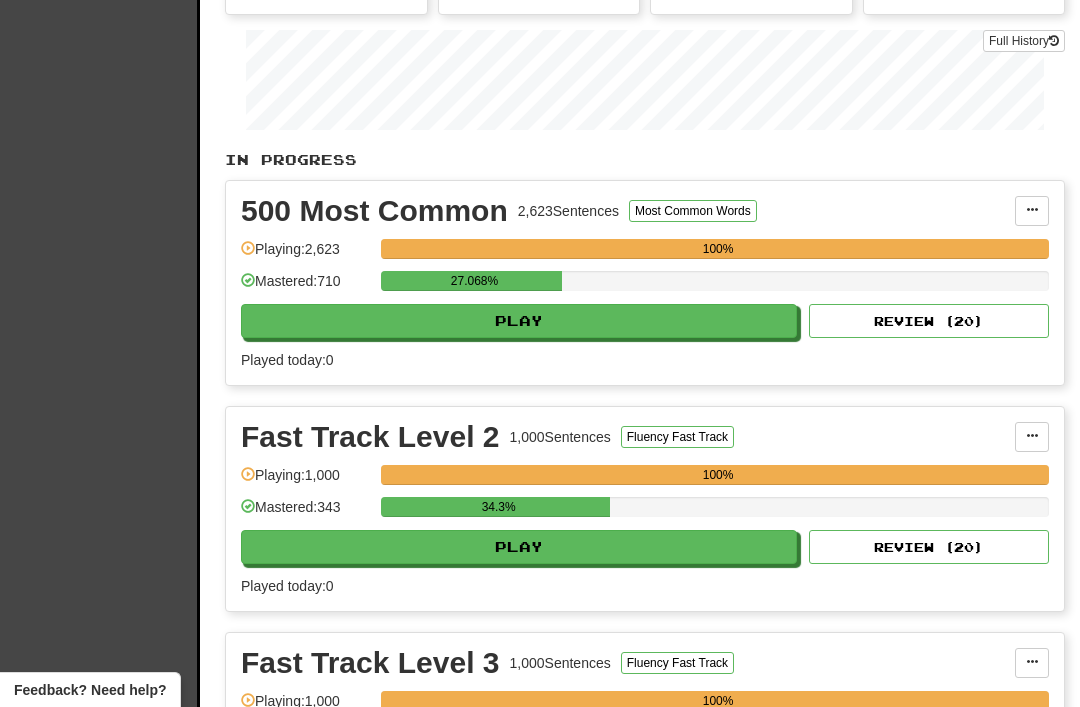 scroll, scrollTop: 313, scrollLeft: 0, axis: vertical 